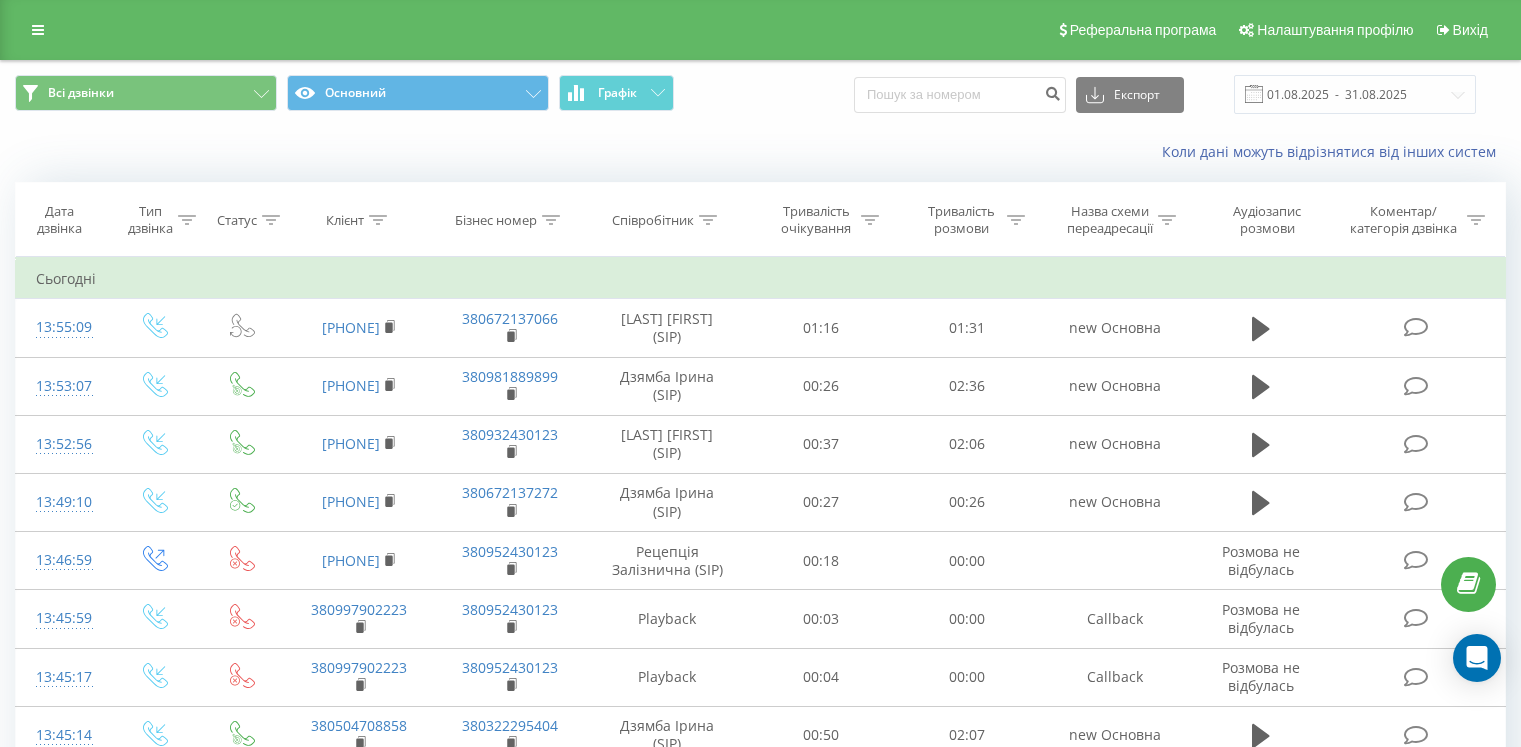 scroll, scrollTop: 0, scrollLeft: 0, axis: both 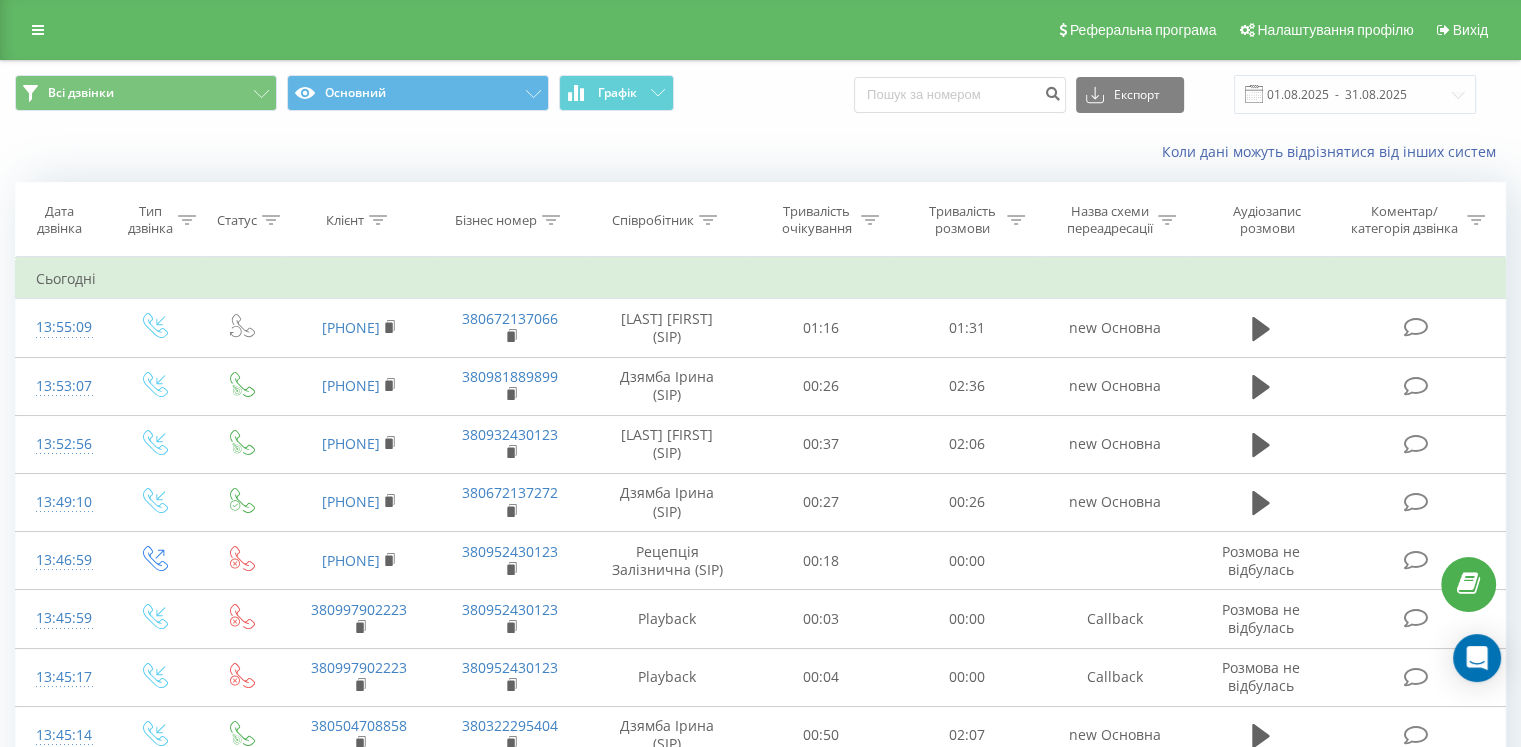 click on "Експорт .csv .xls .xlsx 01.08.2025  -  31.08.2025" at bounding box center (1165, 94) 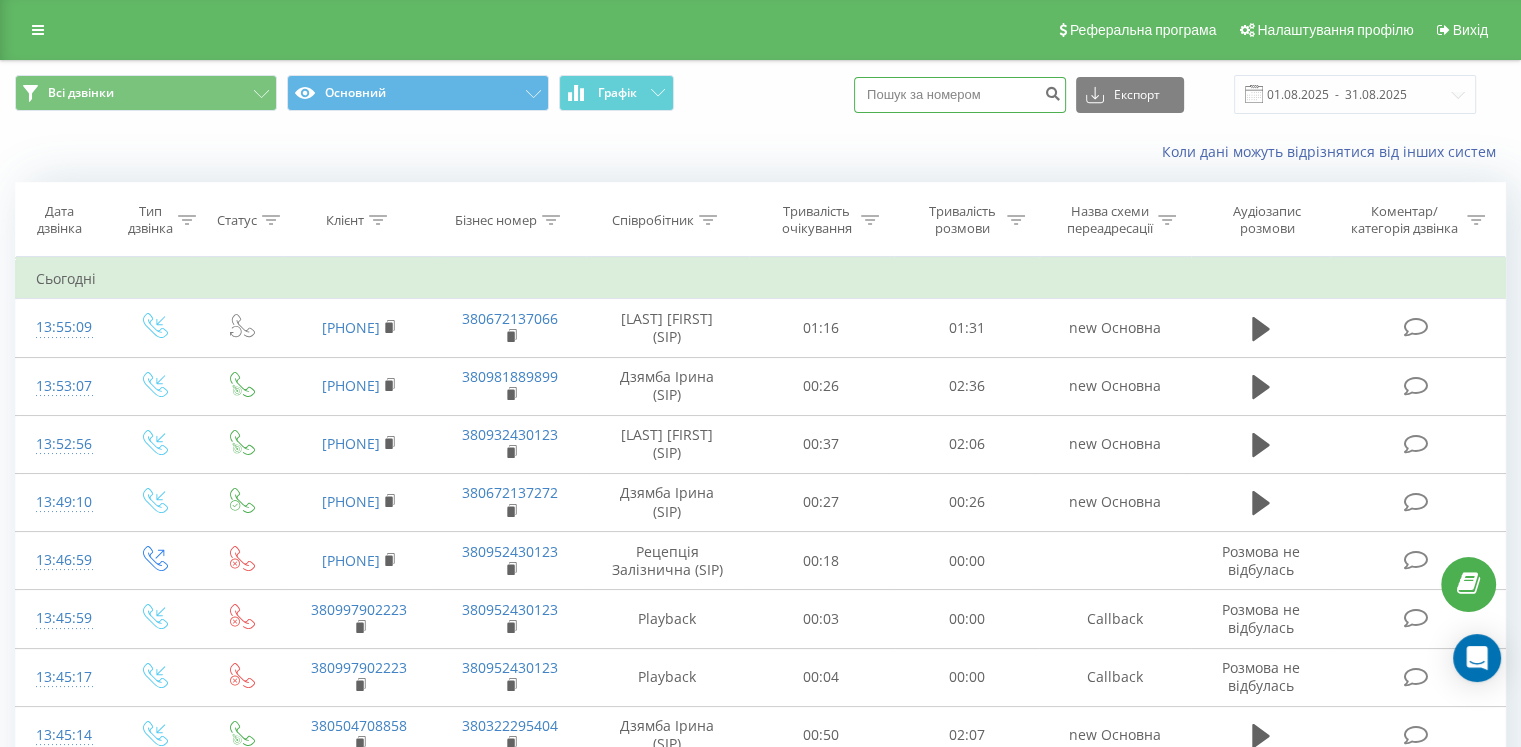 click at bounding box center (960, 95) 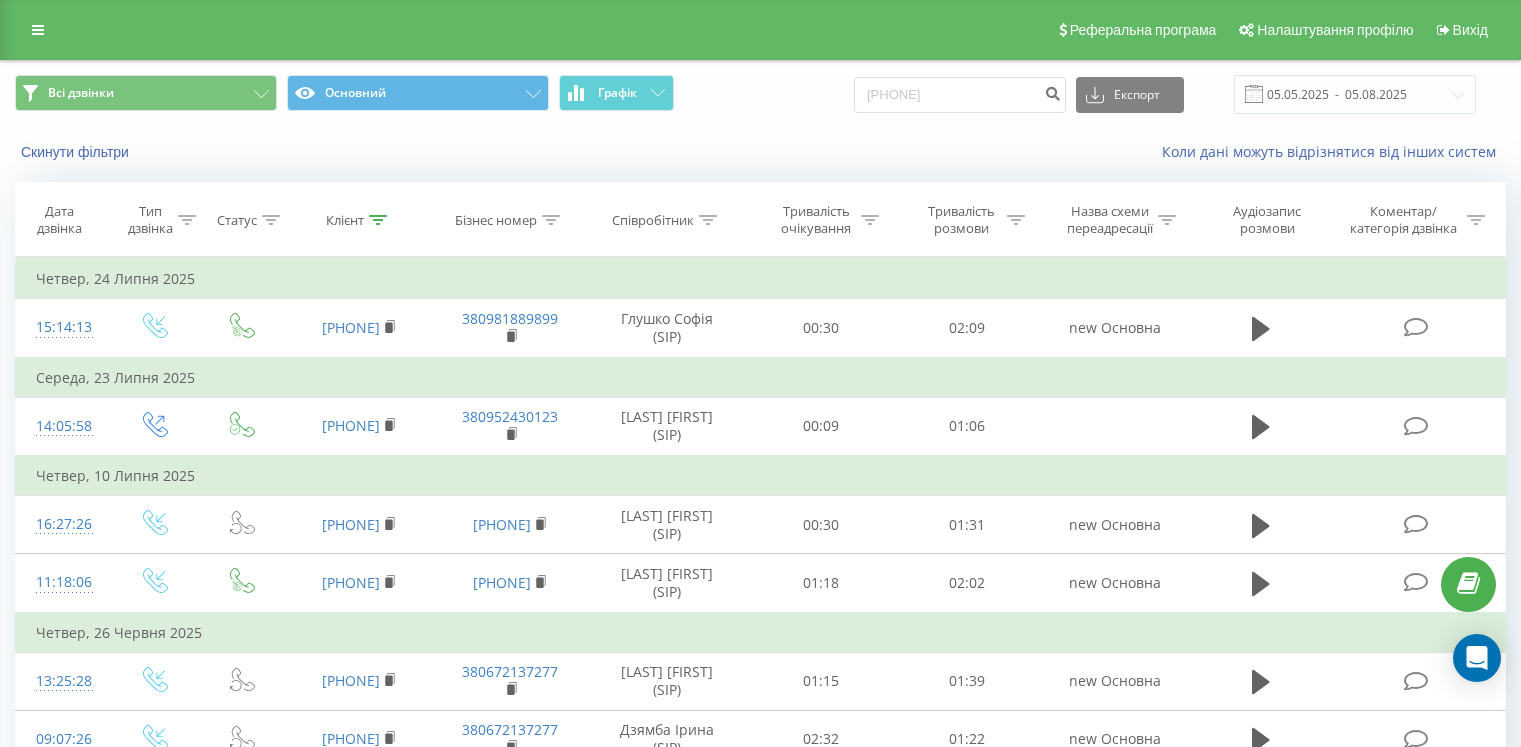scroll, scrollTop: 0, scrollLeft: 0, axis: both 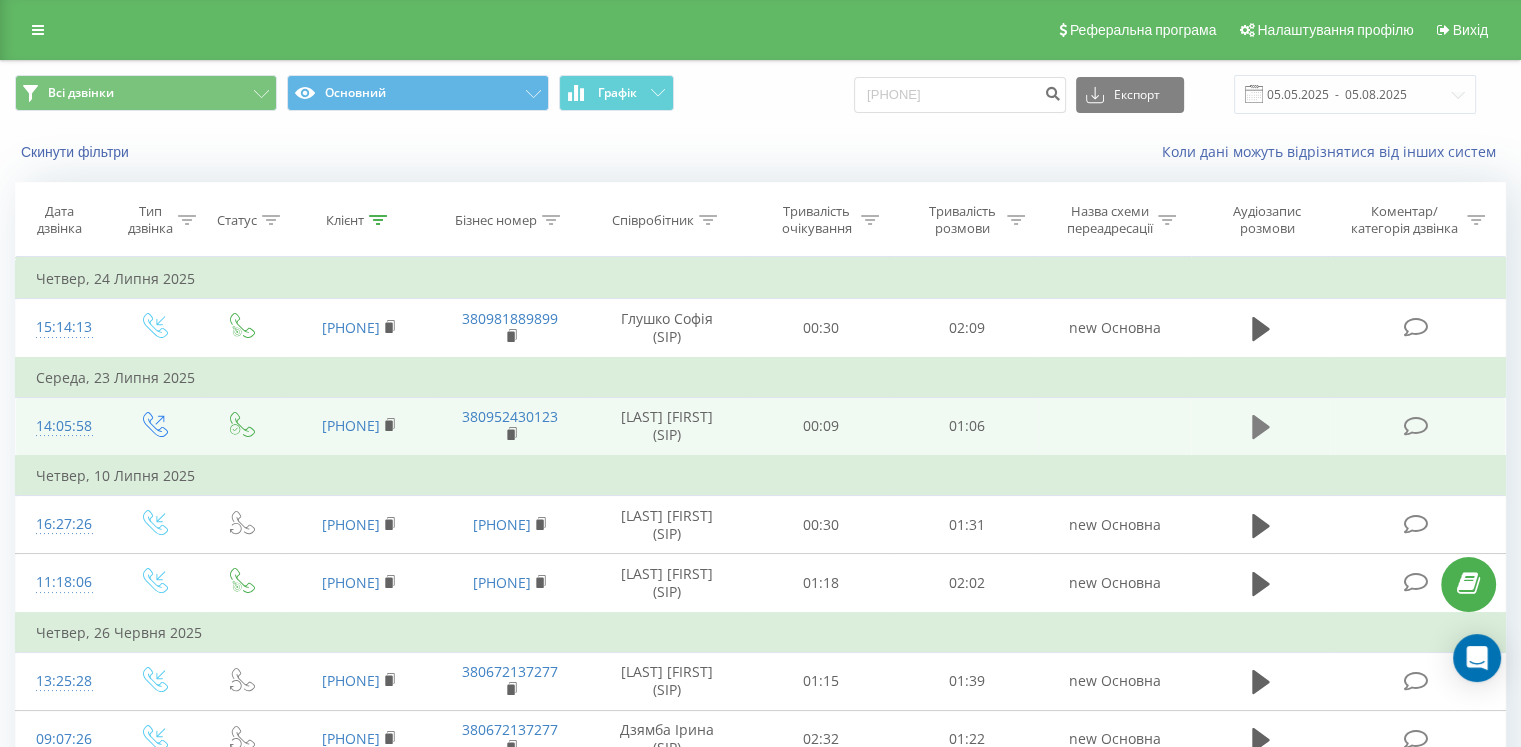 click at bounding box center [1261, 427] 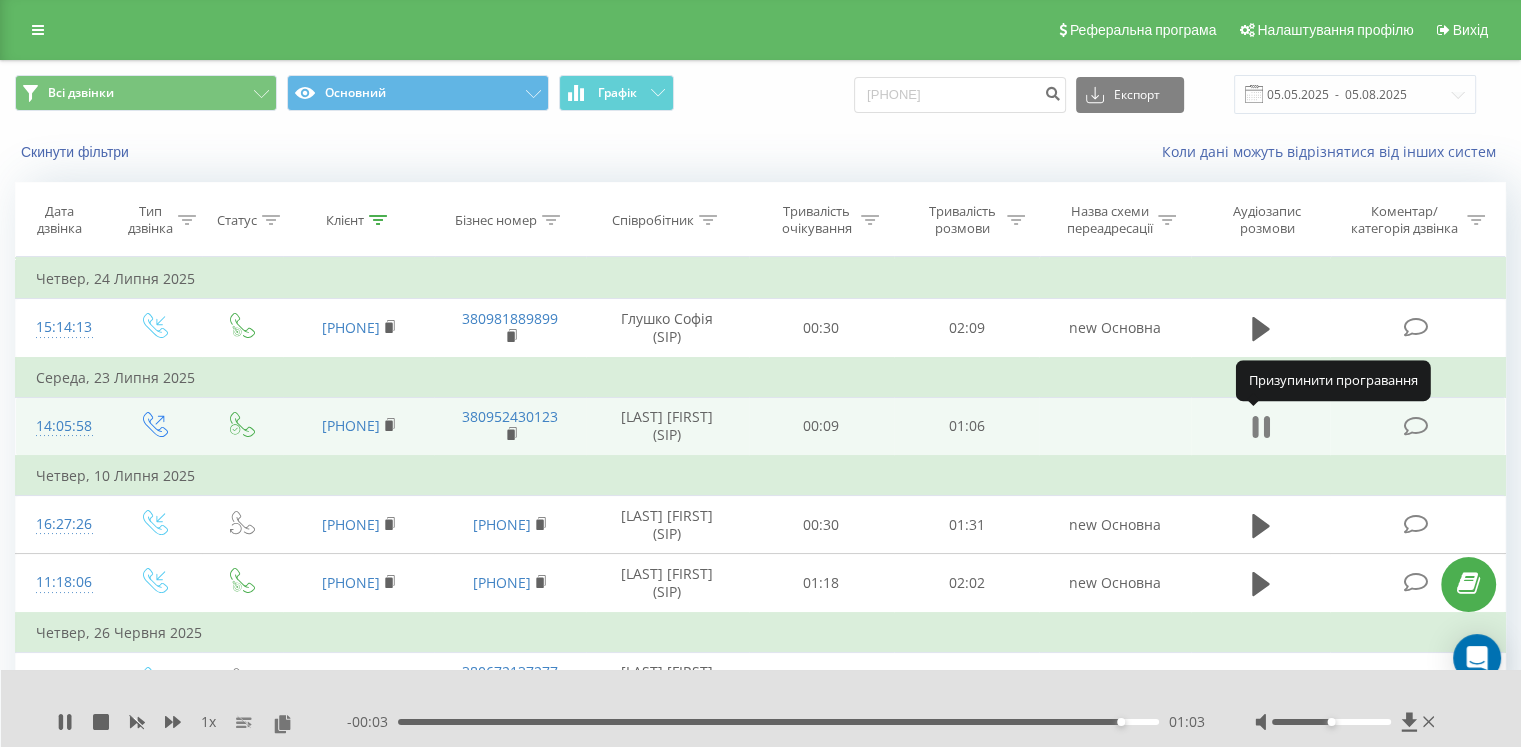click 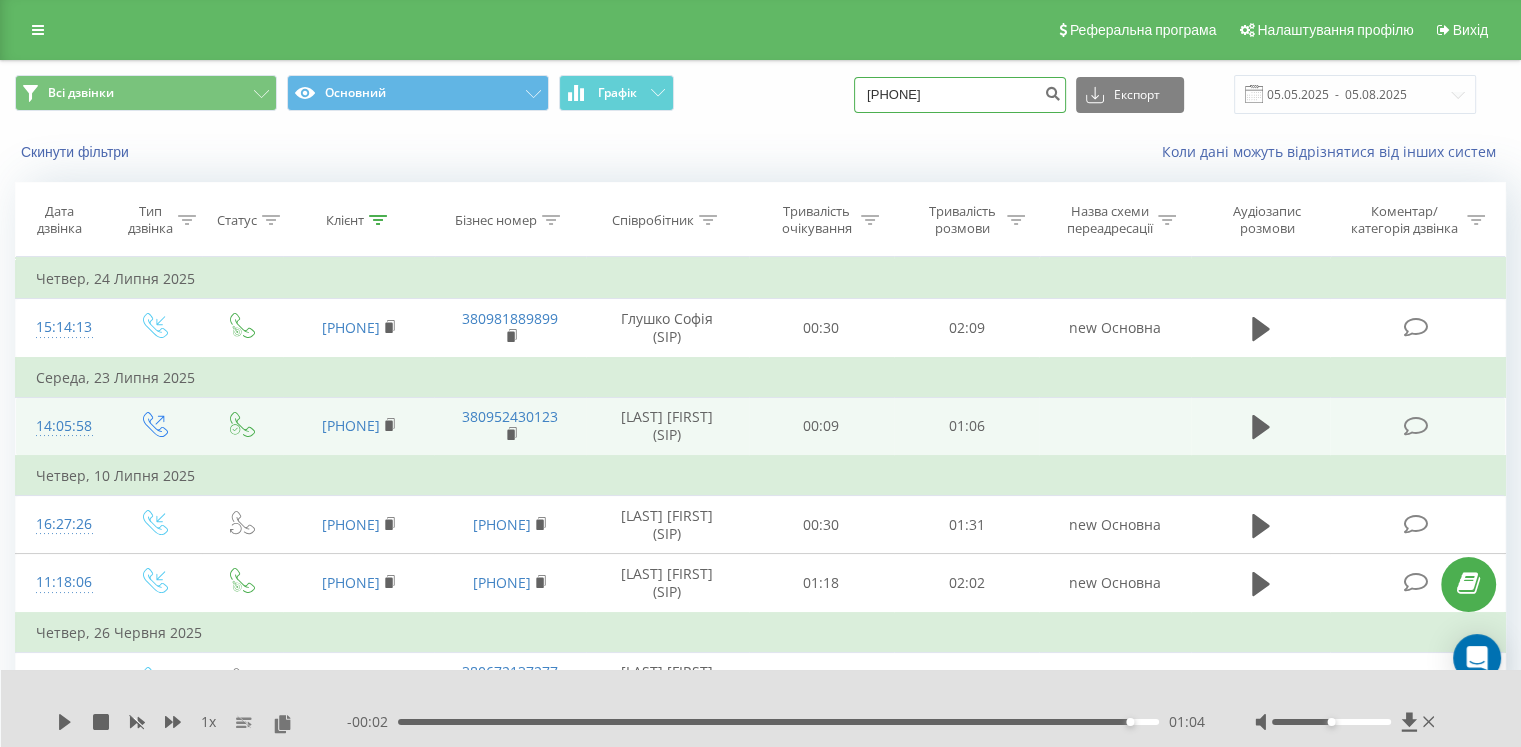 click on "[PHONE]" at bounding box center [960, 95] 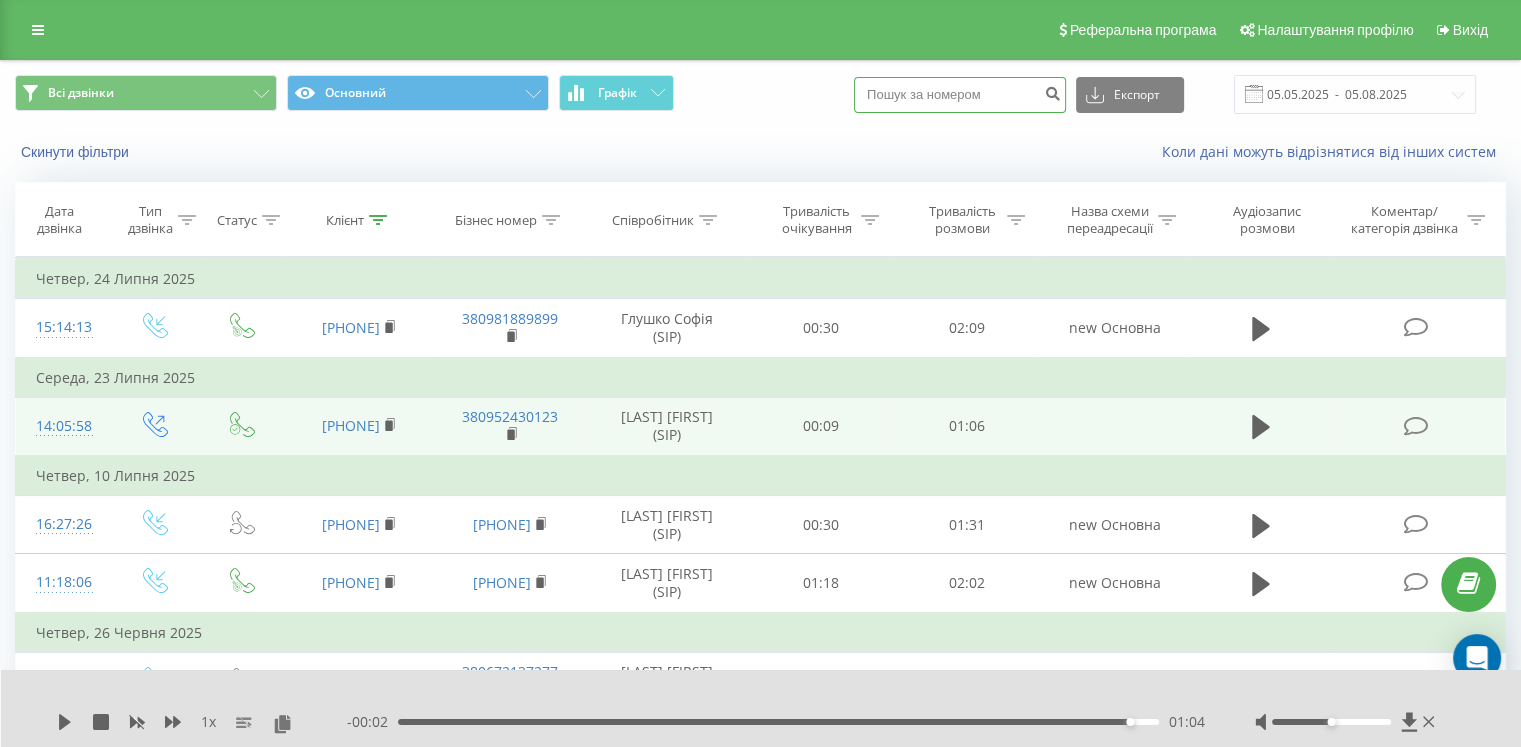 type 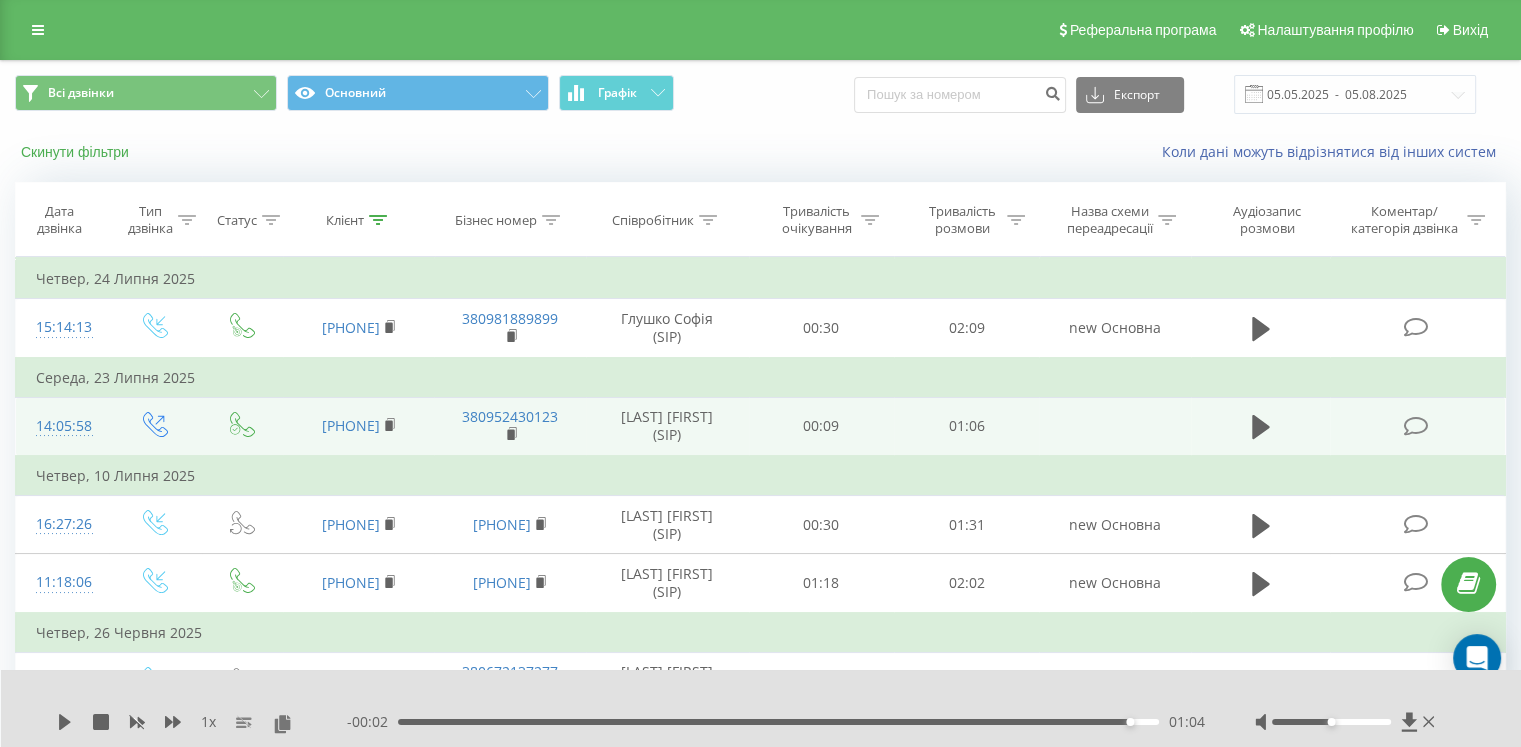 click on "Скинути фільтри" at bounding box center (77, 152) 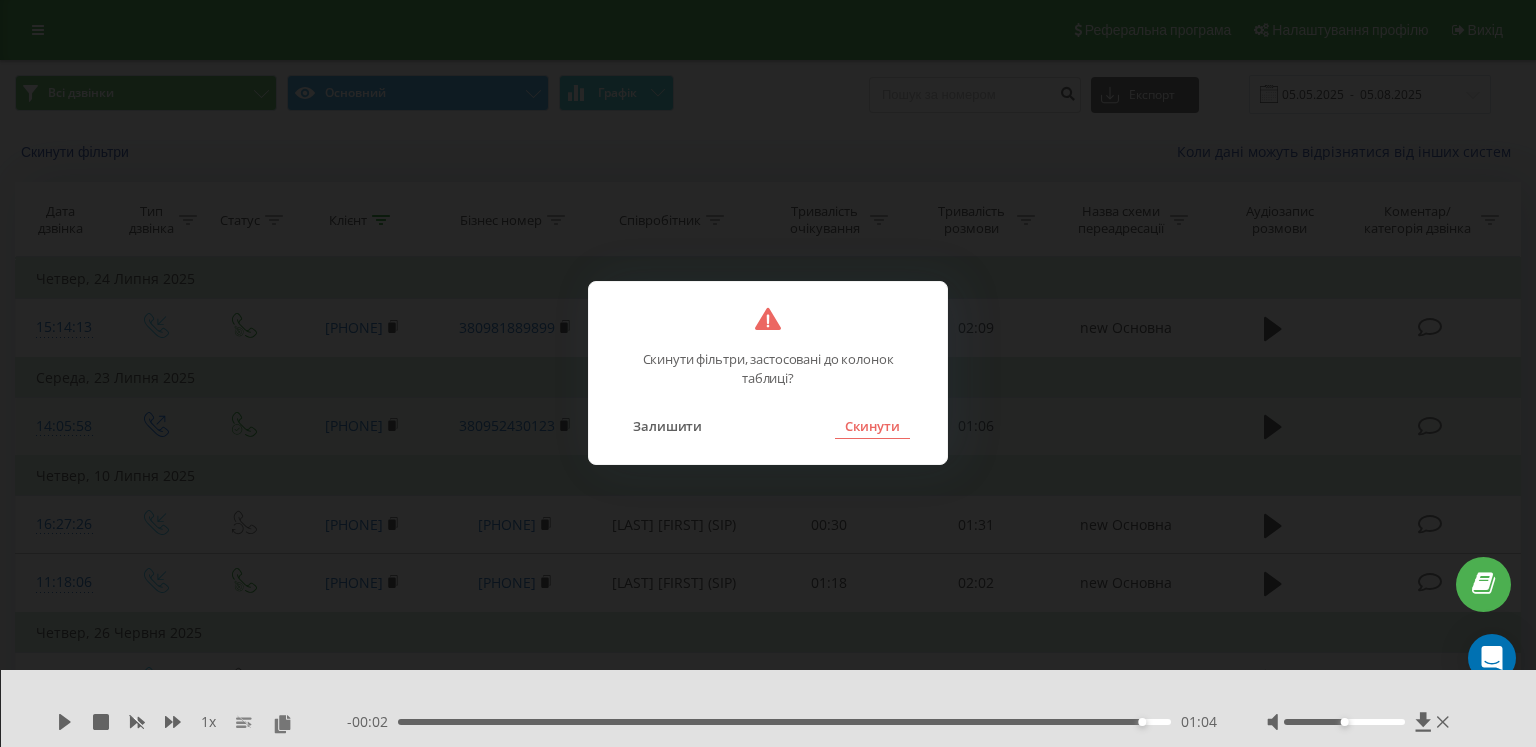 click on "Скинути" at bounding box center (872, 426) 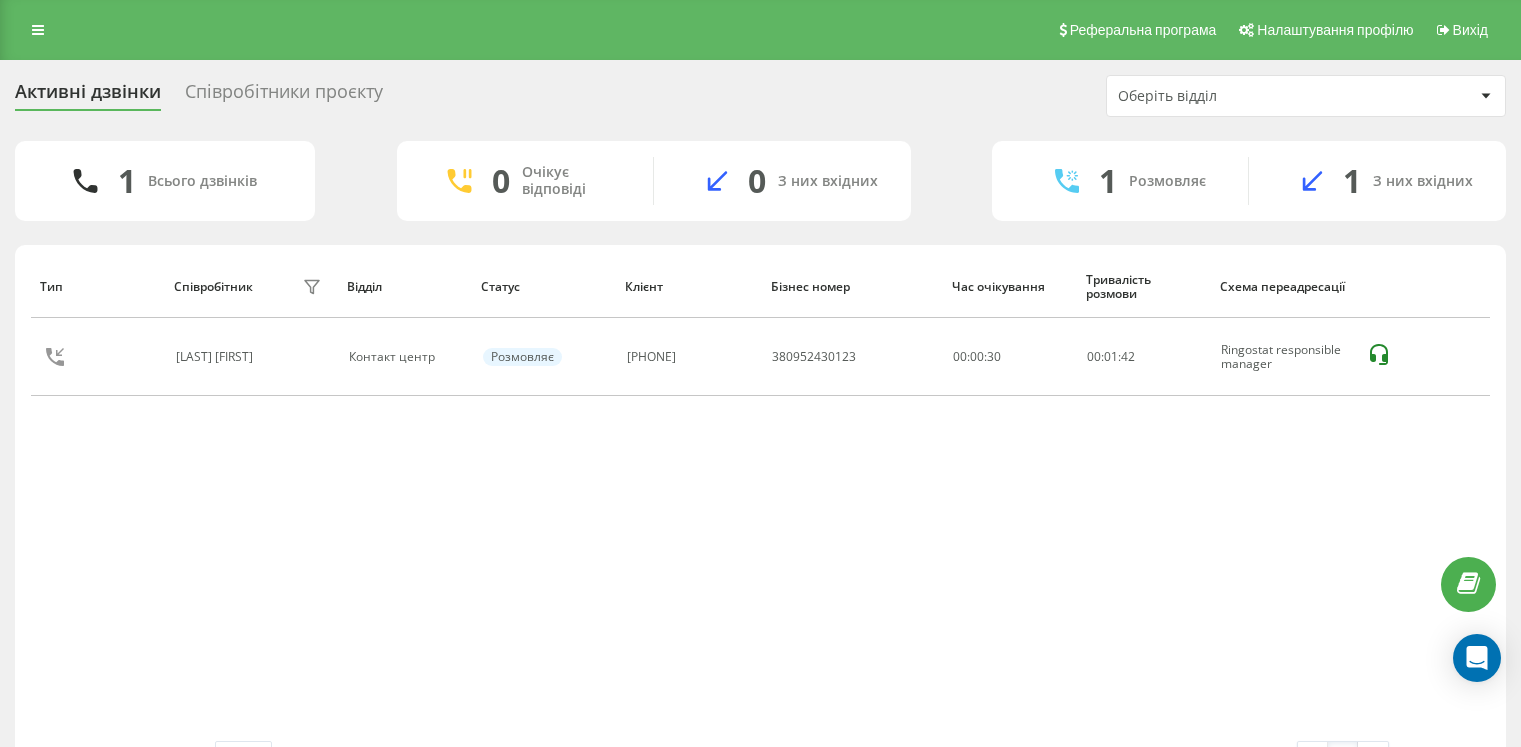 scroll, scrollTop: 0, scrollLeft: 0, axis: both 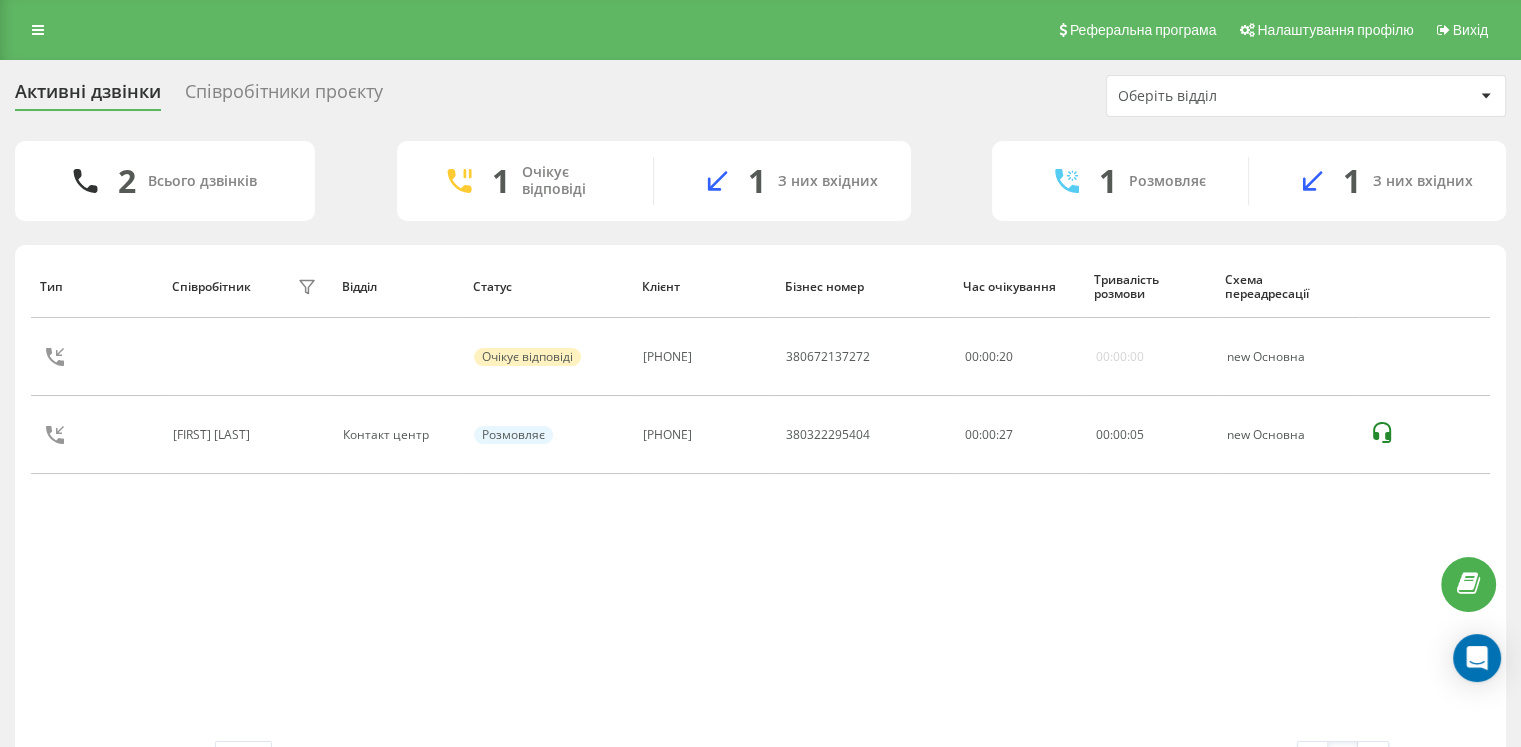 drag, startPoint x: 789, startPoint y: 246, endPoint x: 664, endPoint y: 517, distance: 298.43927 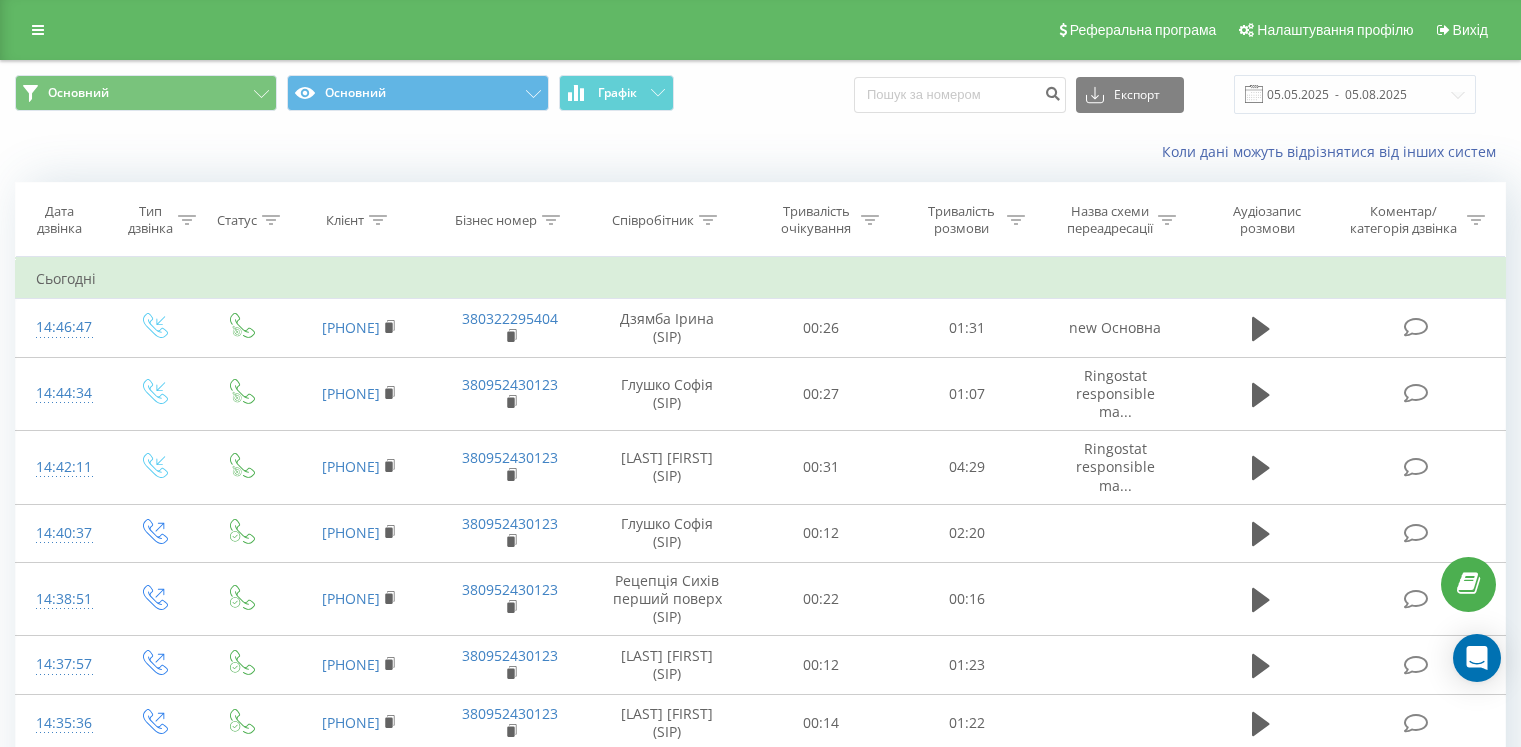 scroll, scrollTop: 0, scrollLeft: 0, axis: both 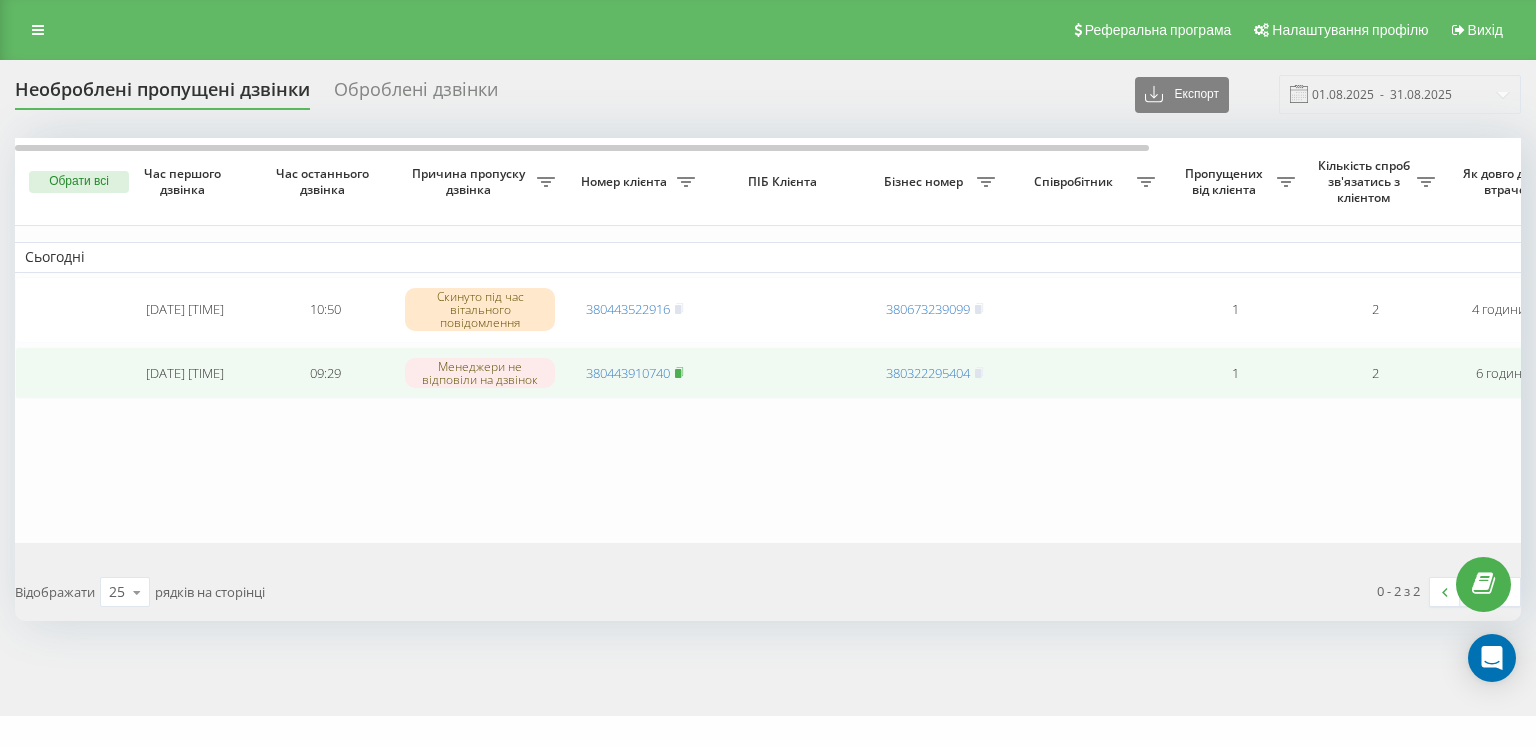 click 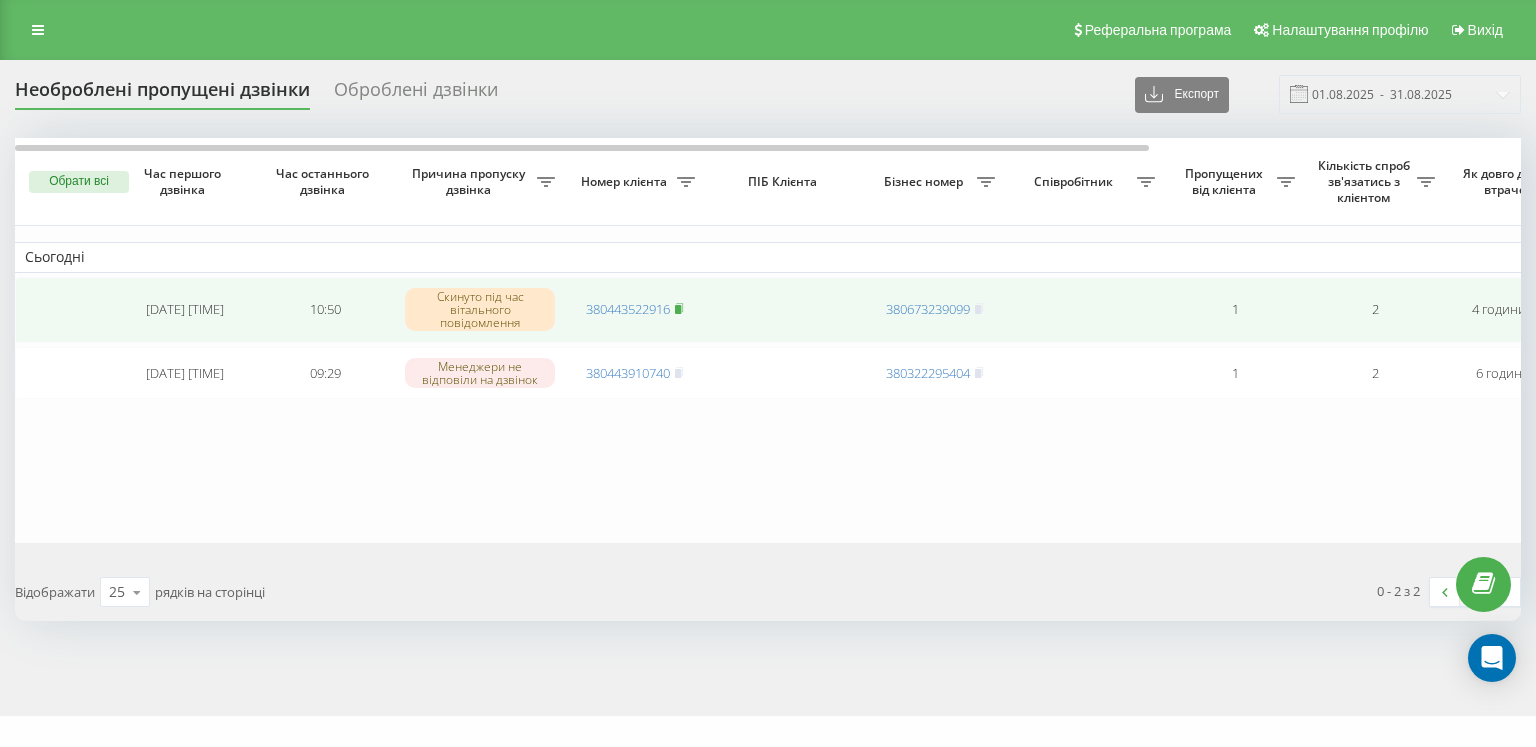 click 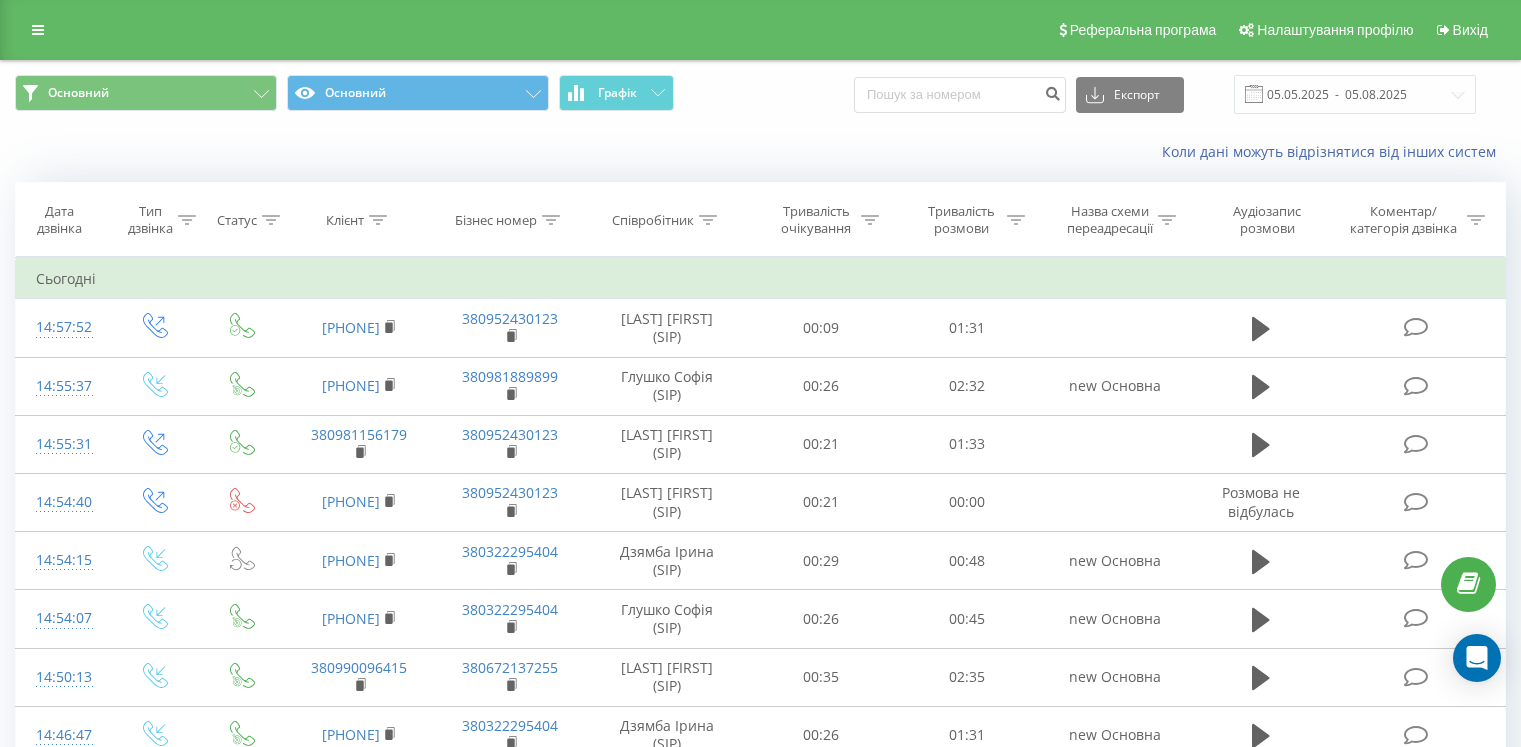scroll, scrollTop: 0, scrollLeft: 0, axis: both 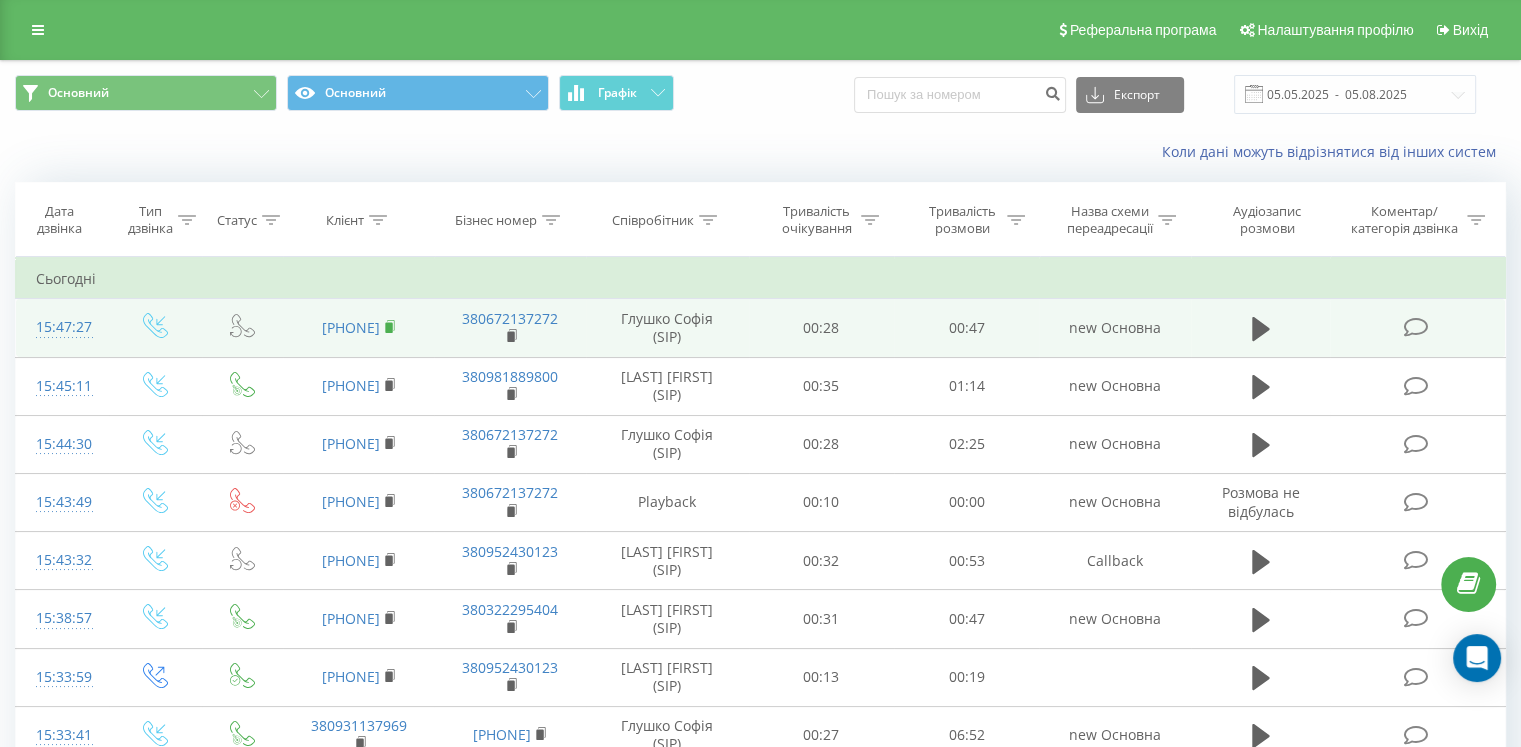 click 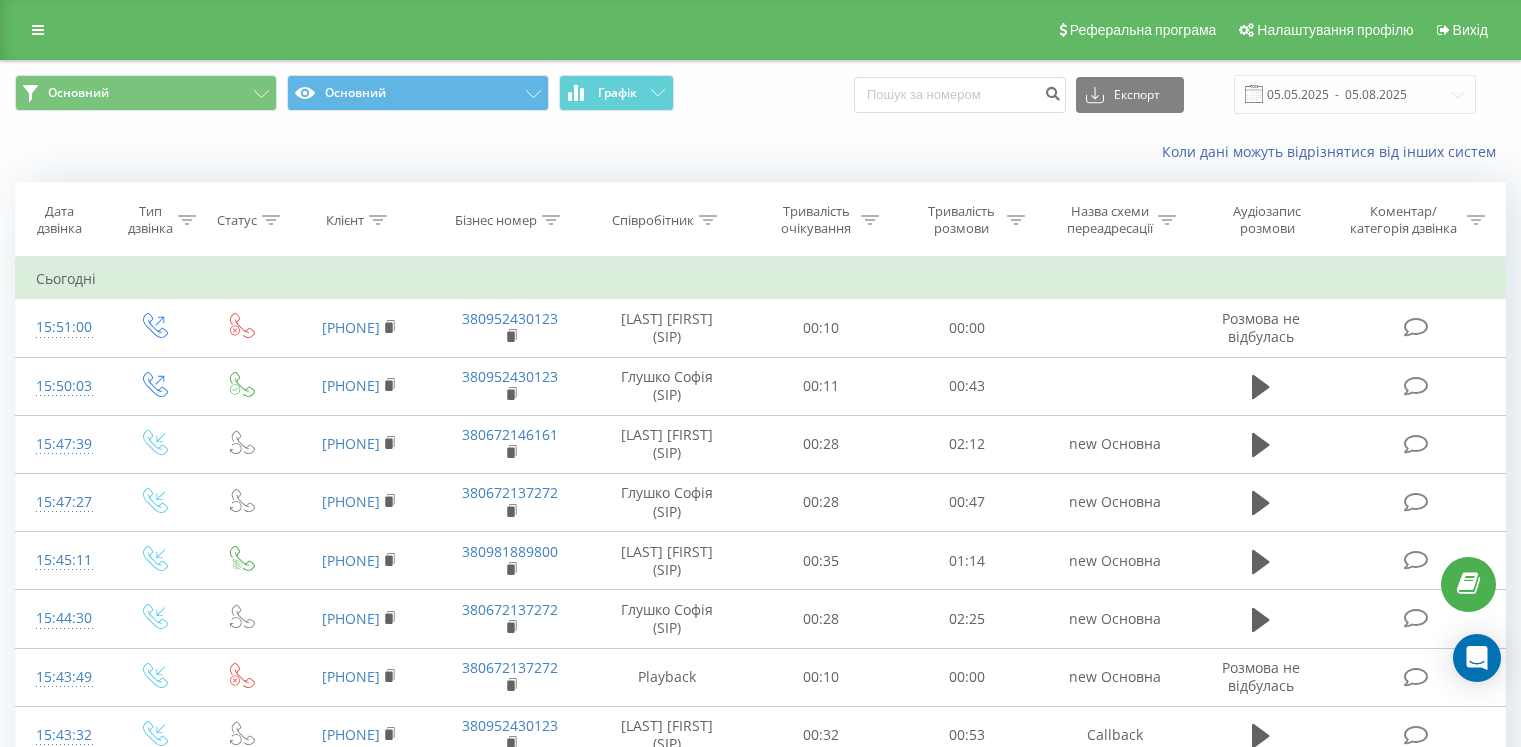 scroll, scrollTop: 0, scrollLeft: 0, axis: both 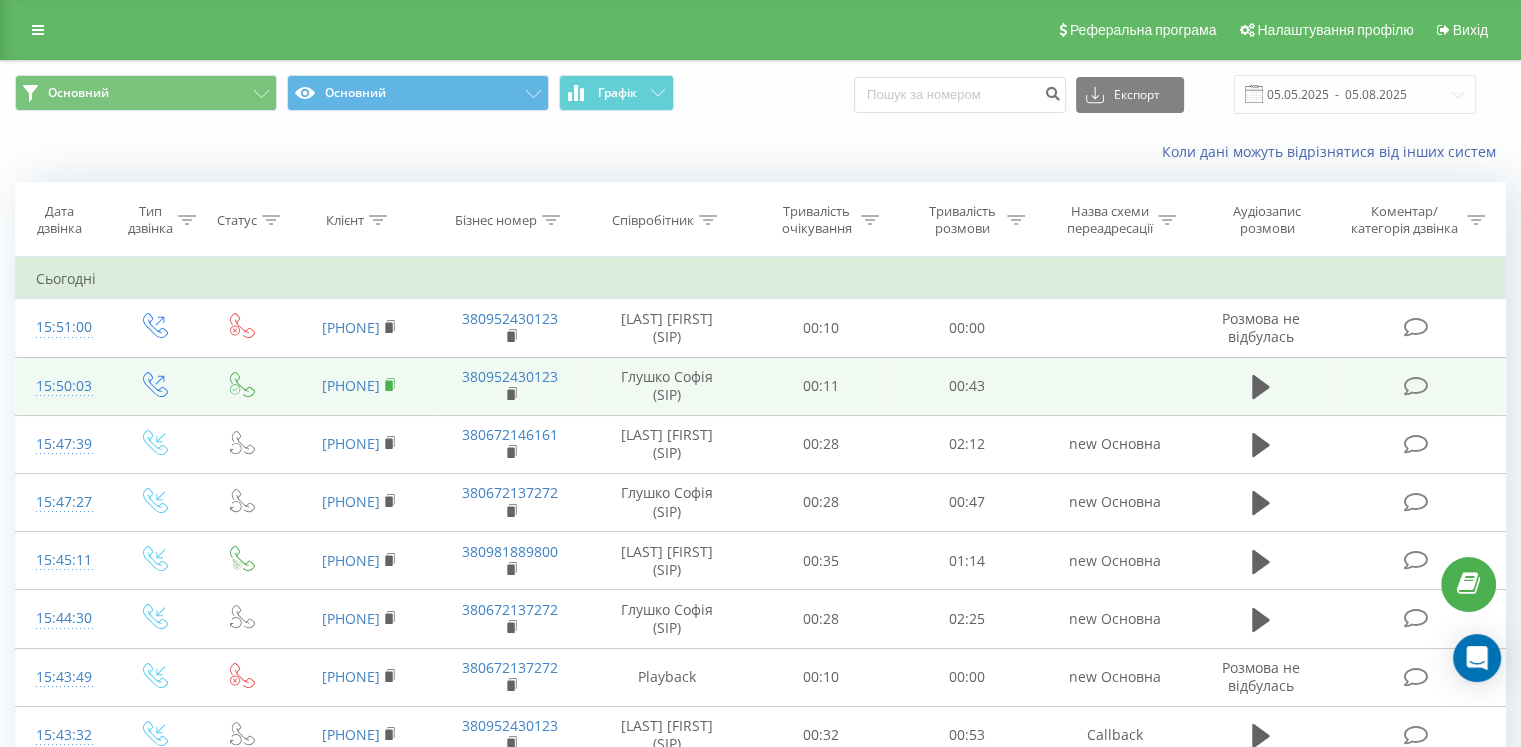 click 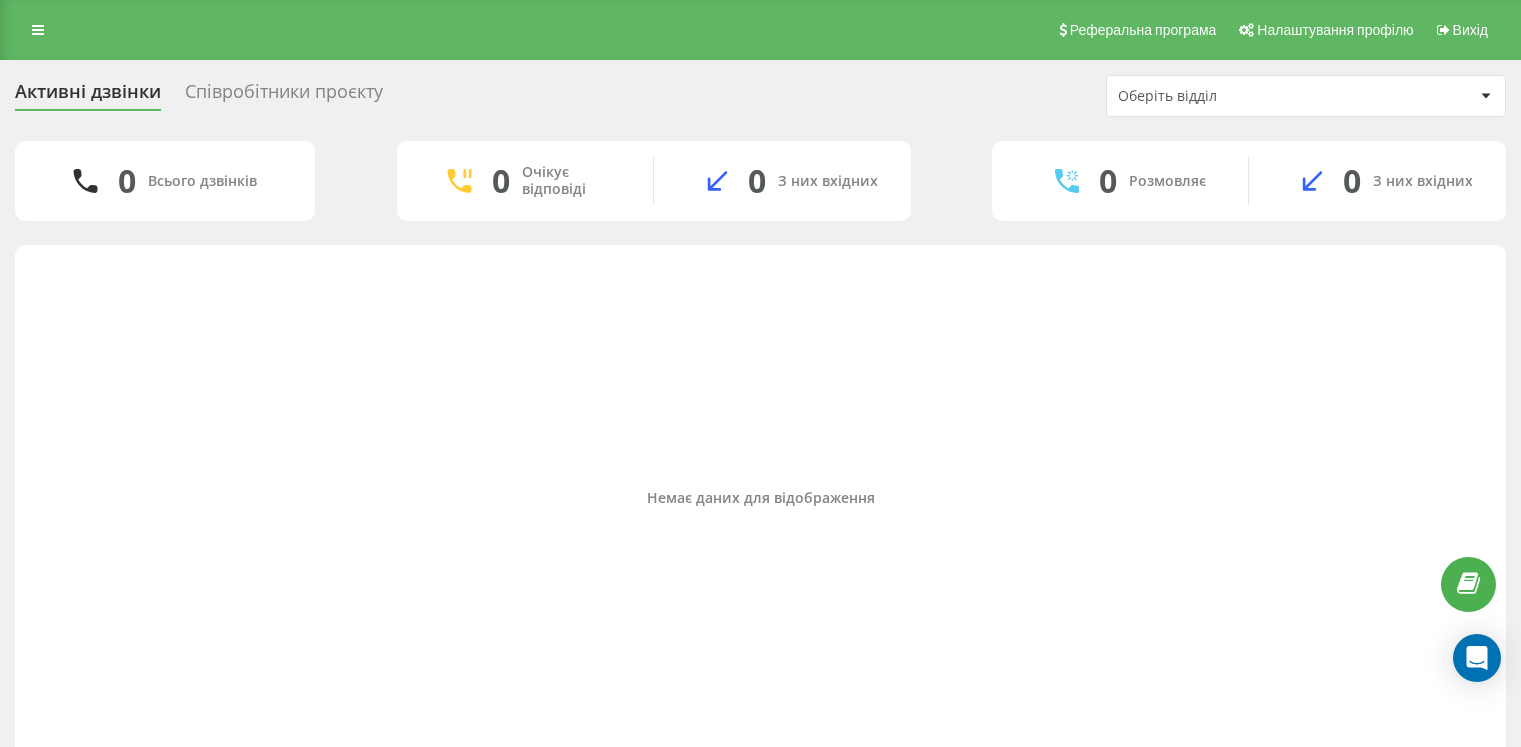 scroll, scrollTop: 0, scrollLeft: 0, axis: both 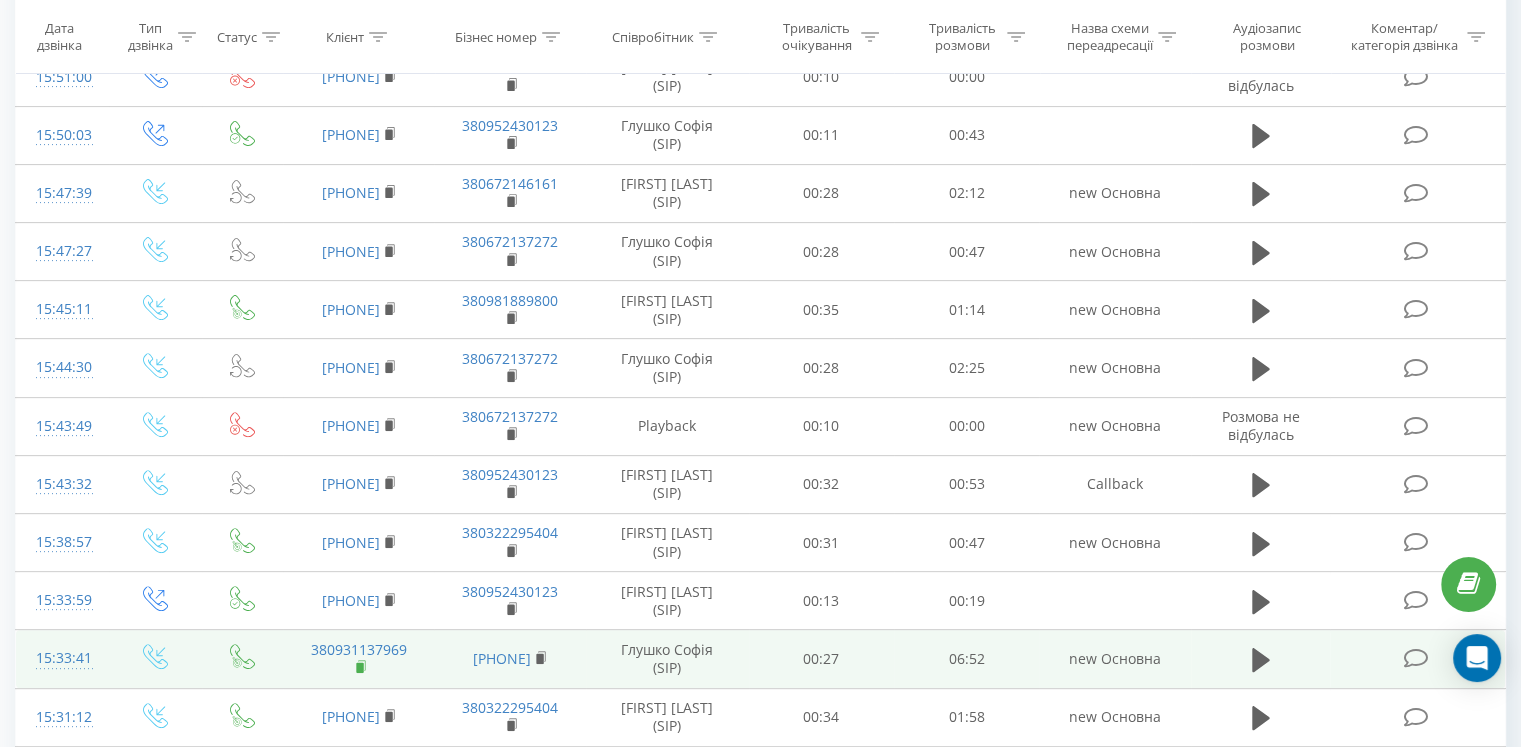 click 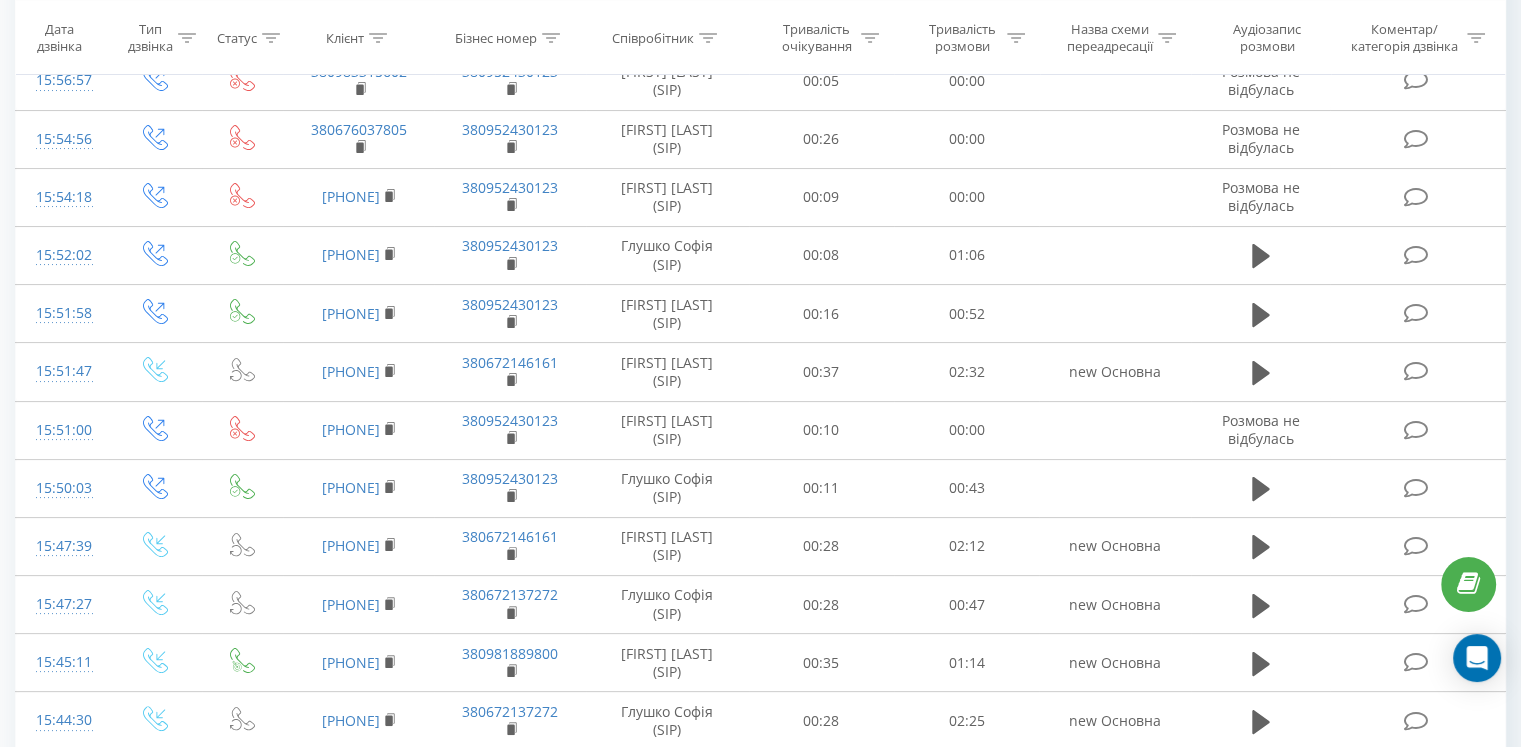 scroll, scrollTop: 0, scrollLeft: 0, axis: both 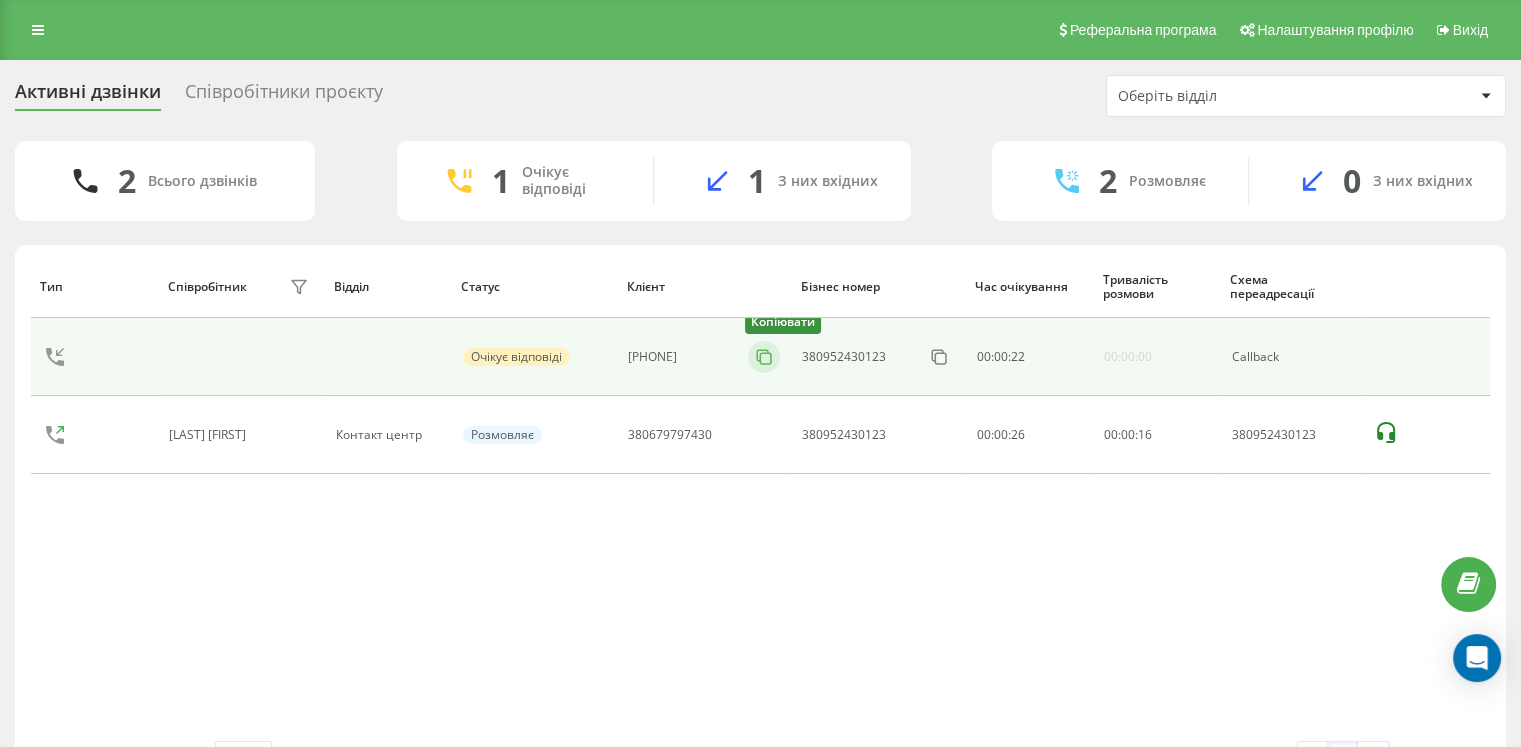 click 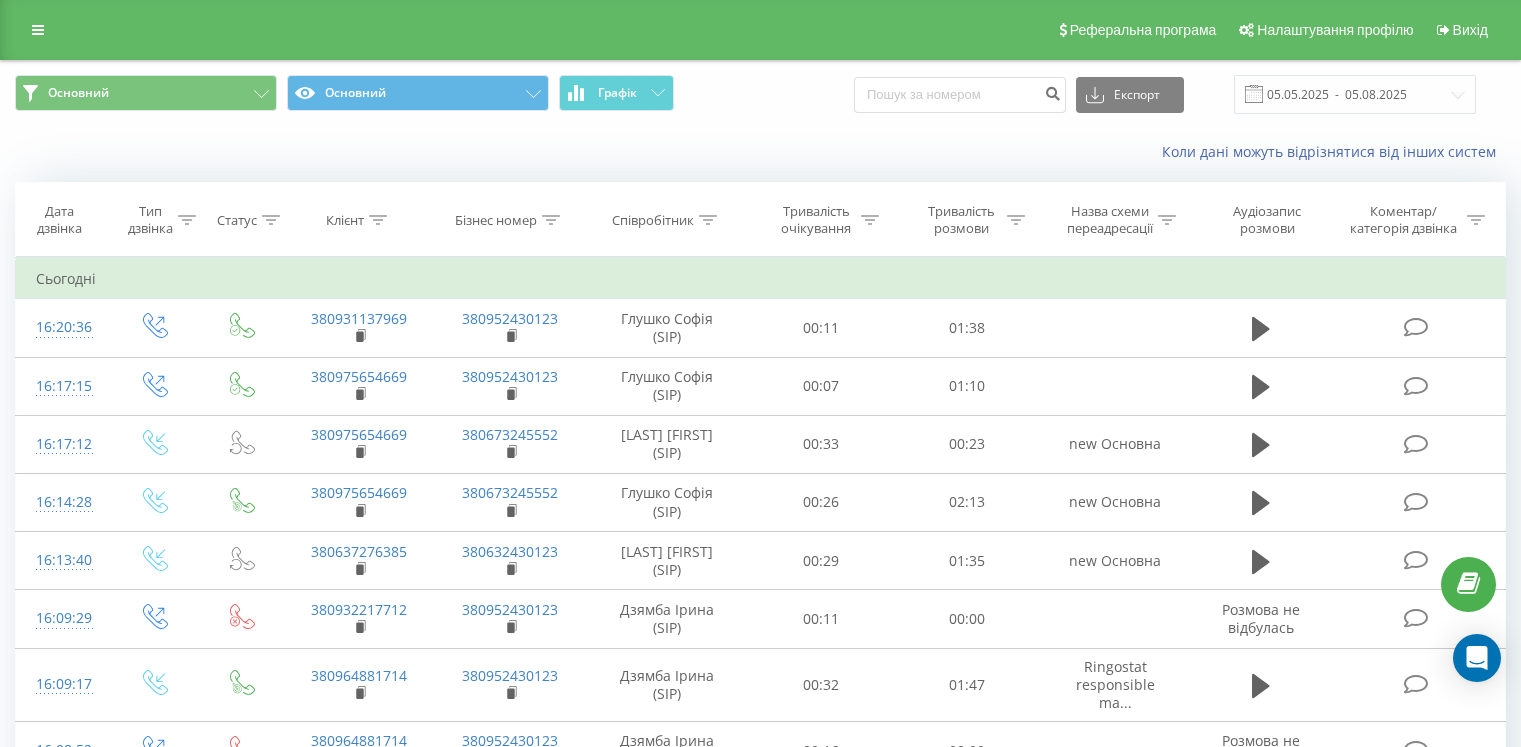 scroll, scrollTop: 0, scrollLeft: 0, axis: both 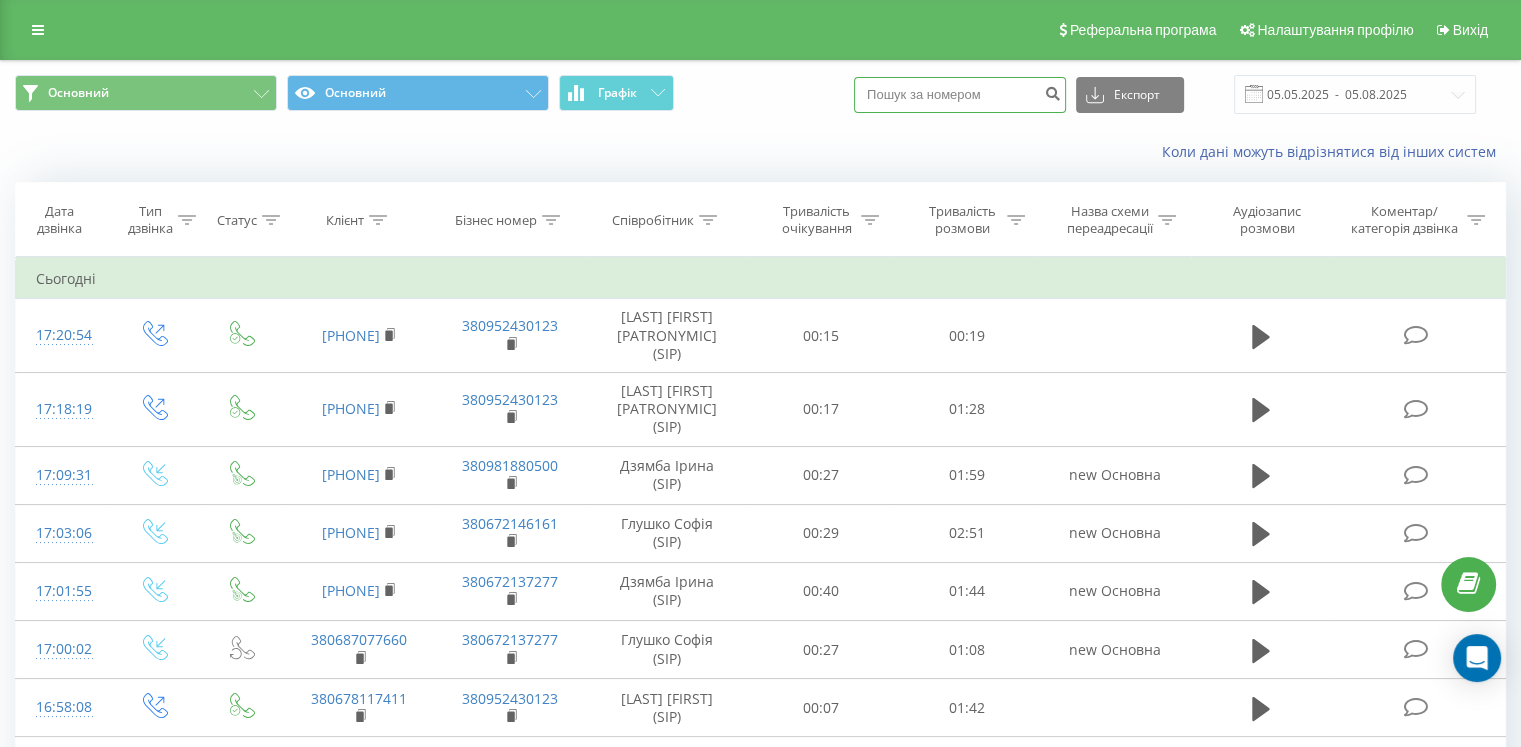 paste on "380978003016" 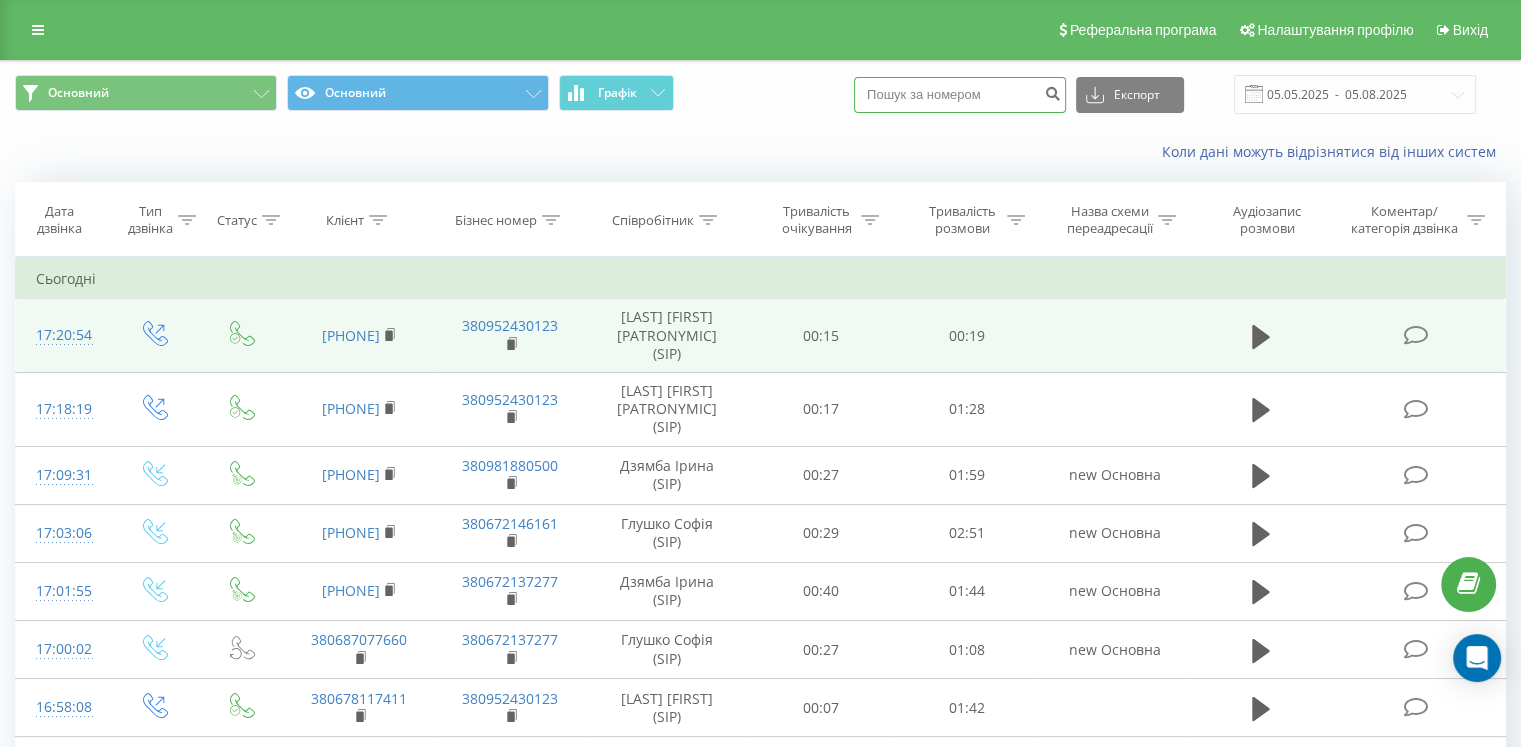 type on "380978003016" 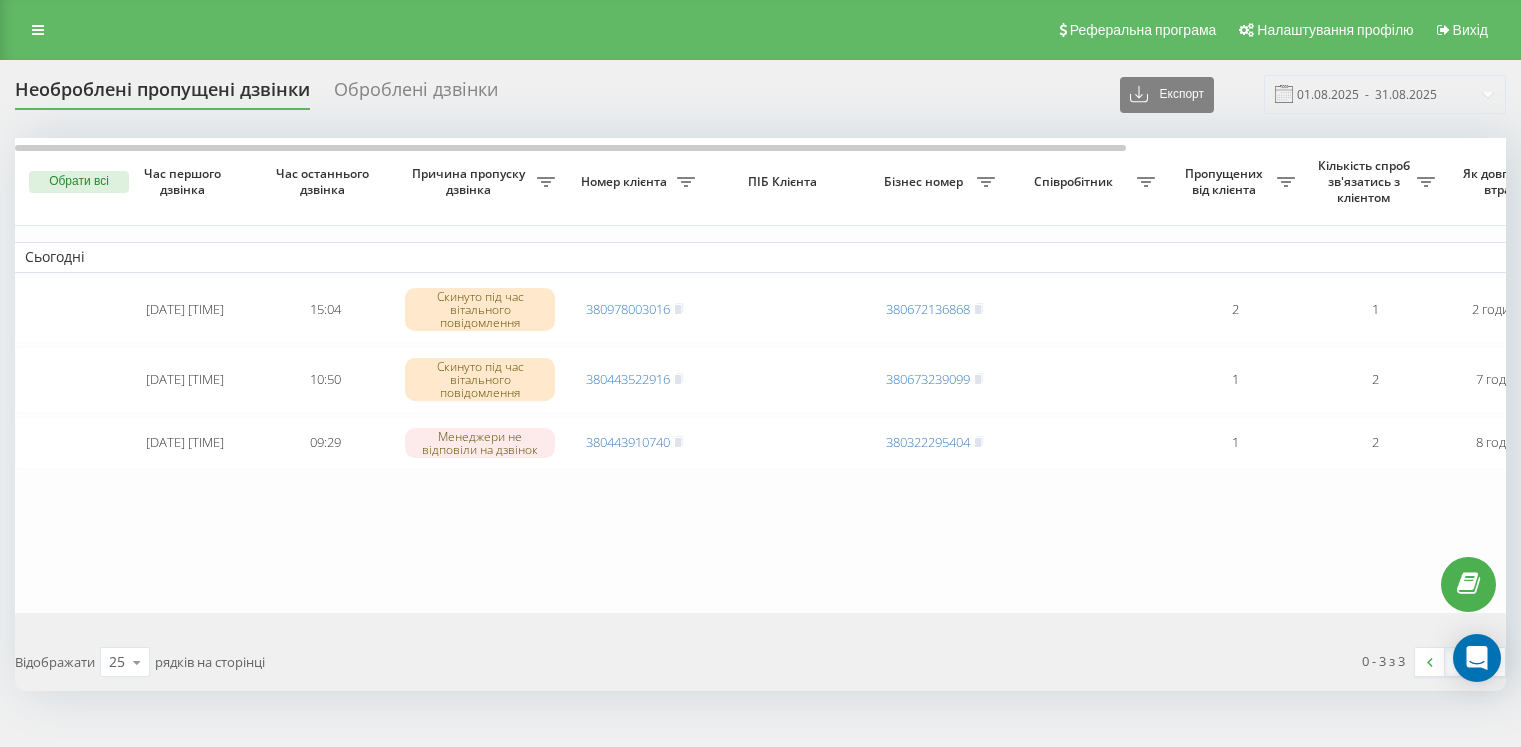 scroll, scrollTop: 0, scrollLeft: 0, axis: both 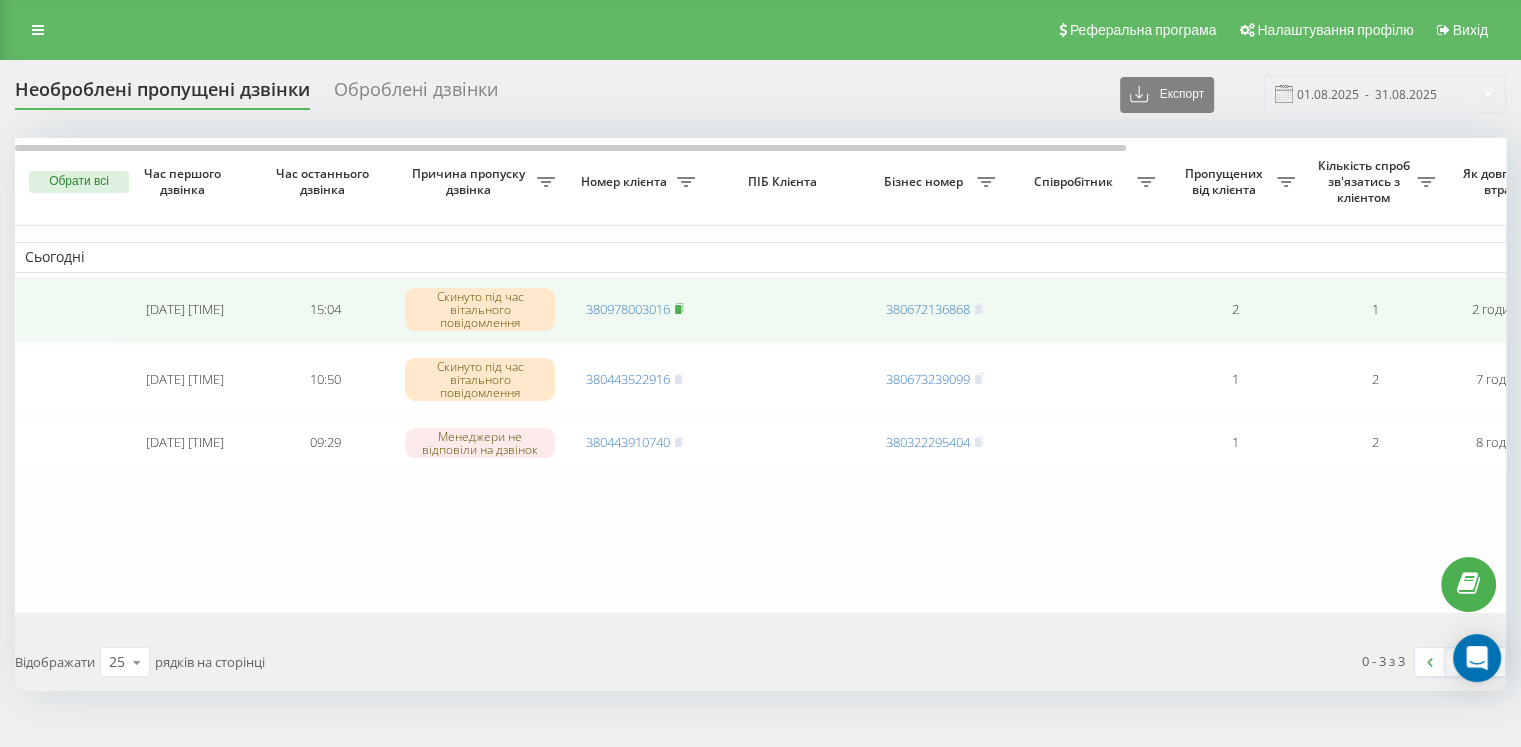 click 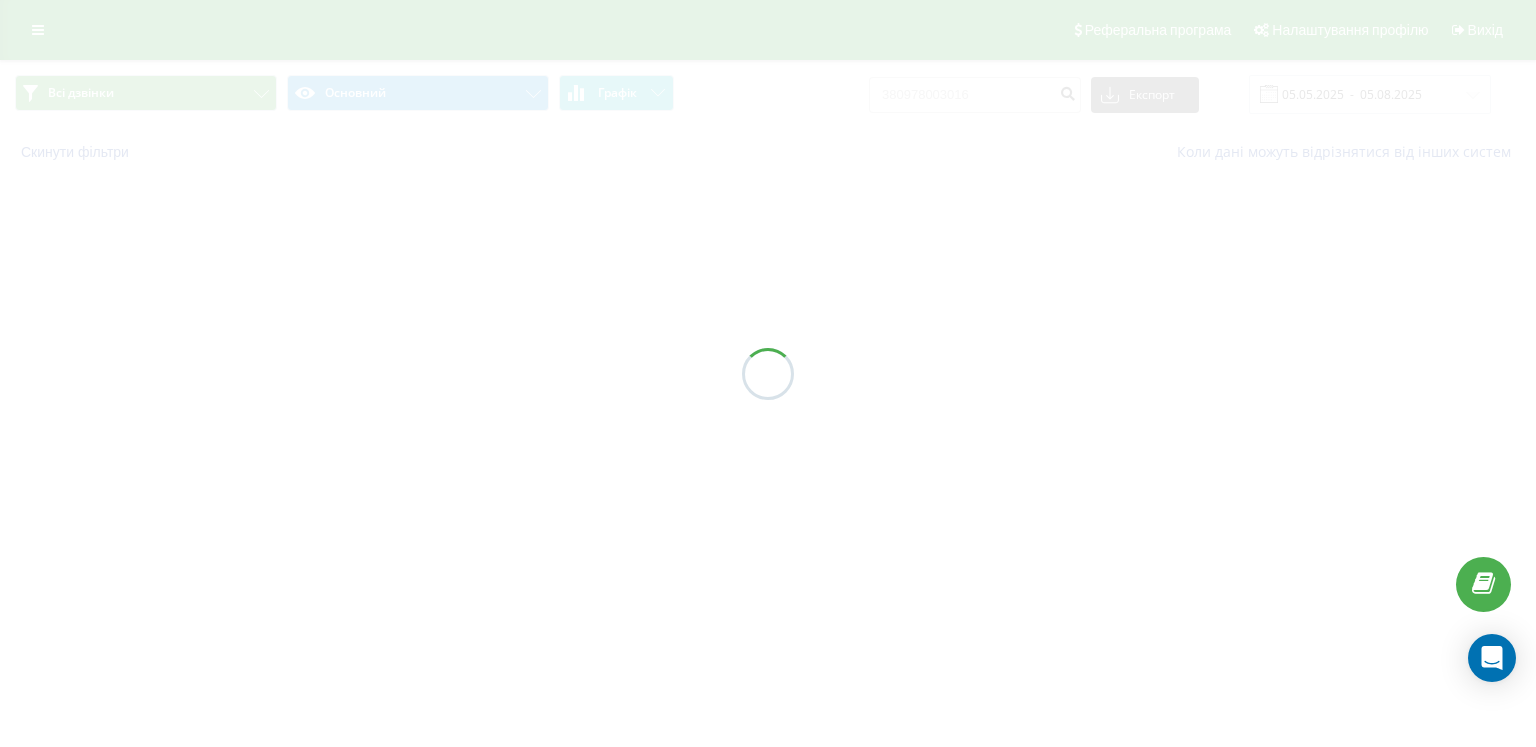 scroll, scrollTop: 0, scrollLeft: 0, axis: both 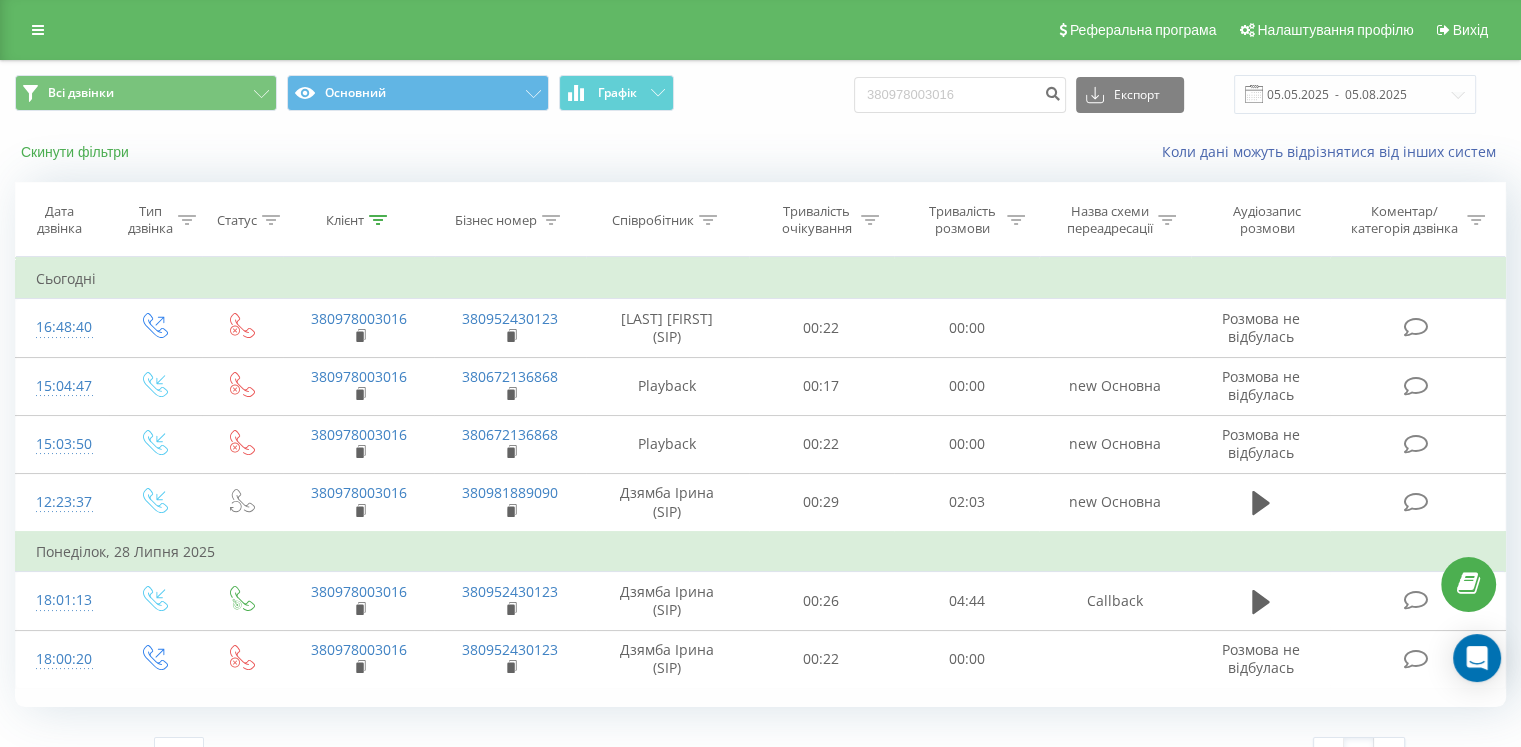 click on "Скинути фільтри" at bounding box center [77, 152] 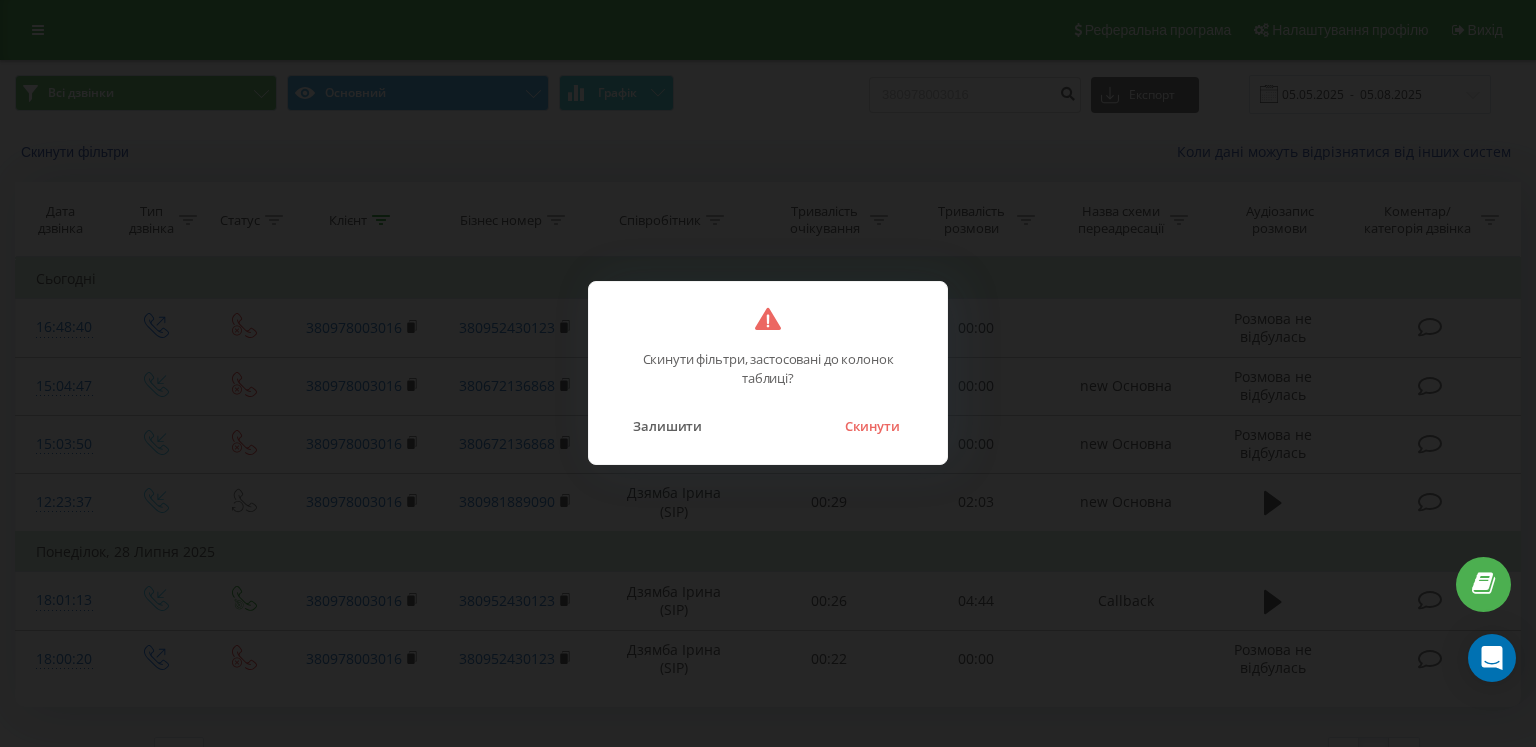 click on "Скинути" at bounding box center [872, 426] 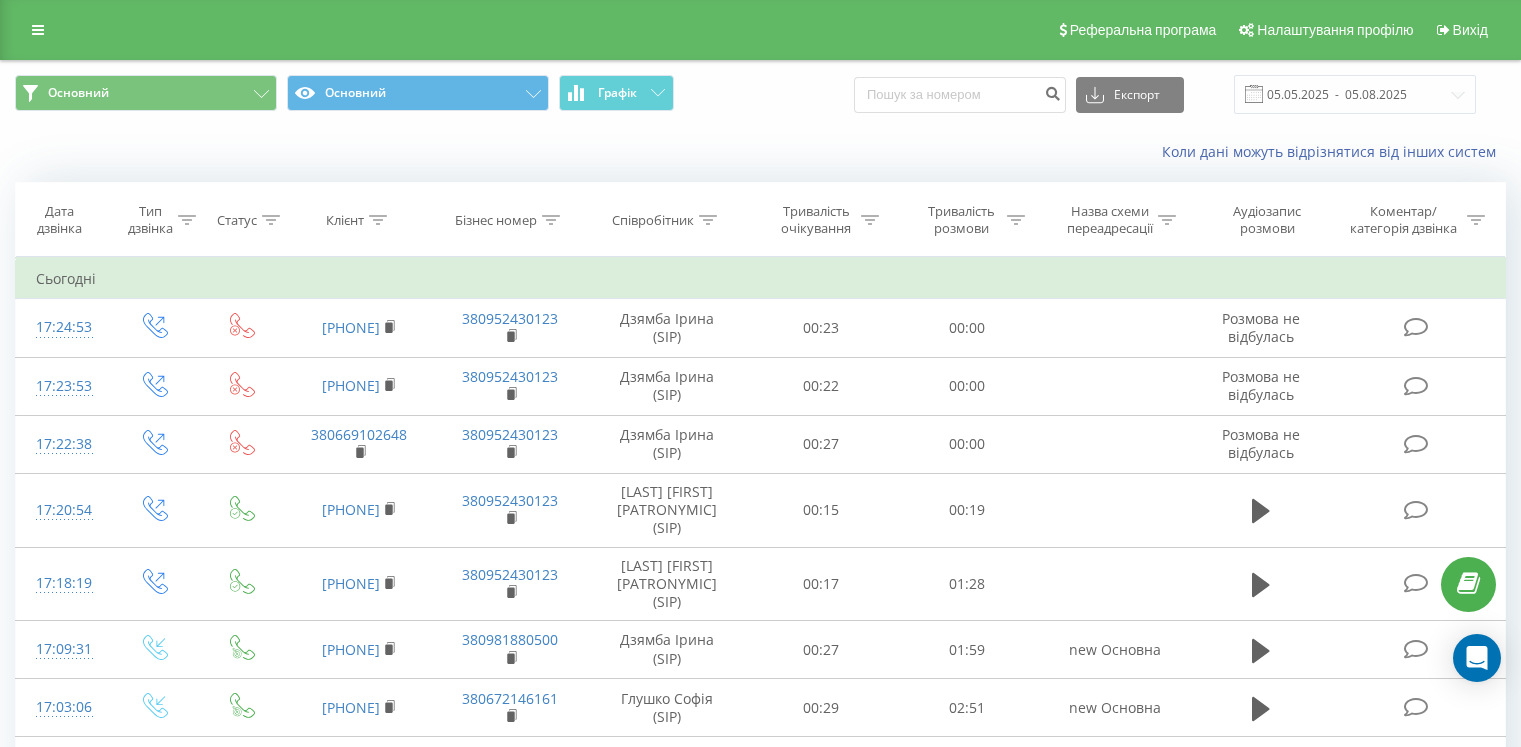 scroll, scrollTop: 0, scrollLeft: 0, axis: both 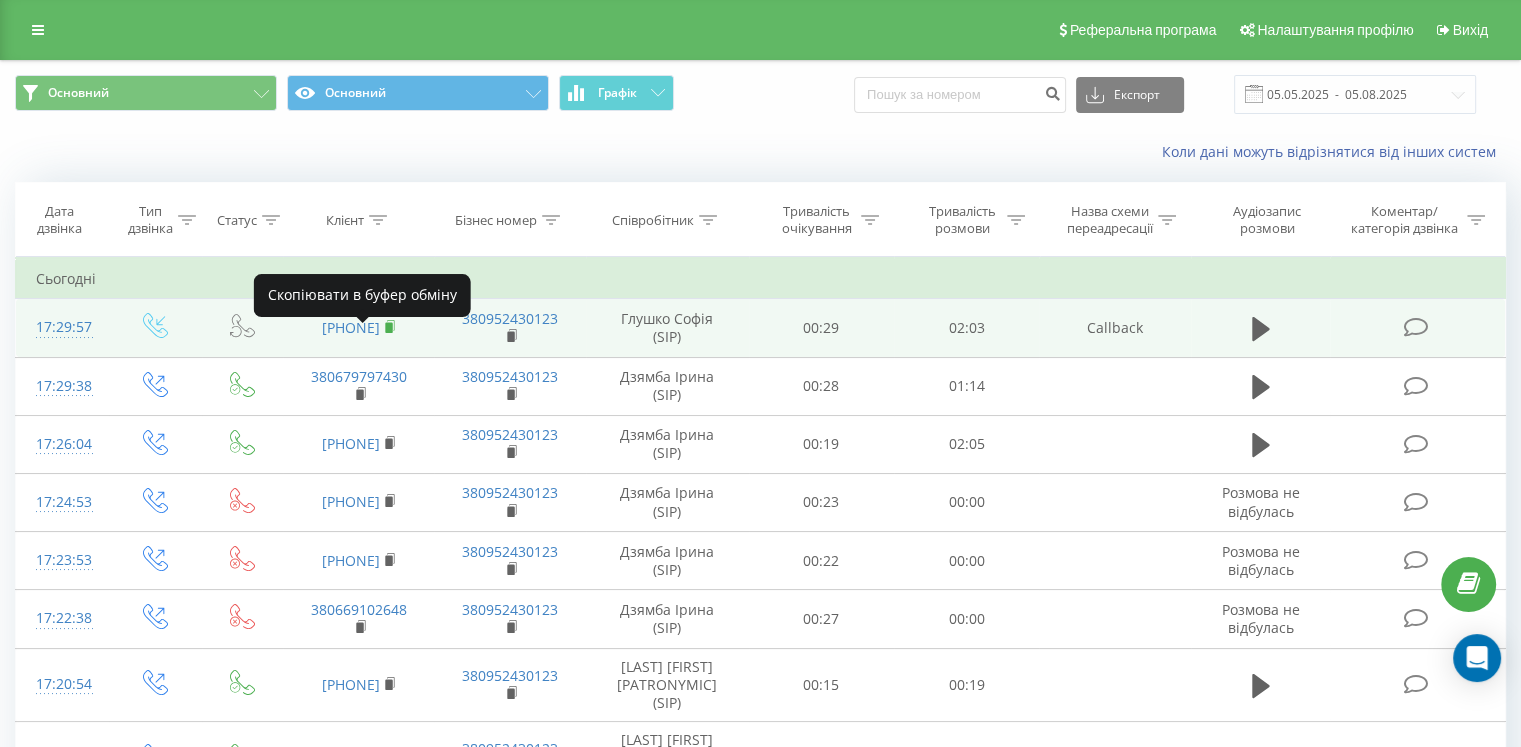 click 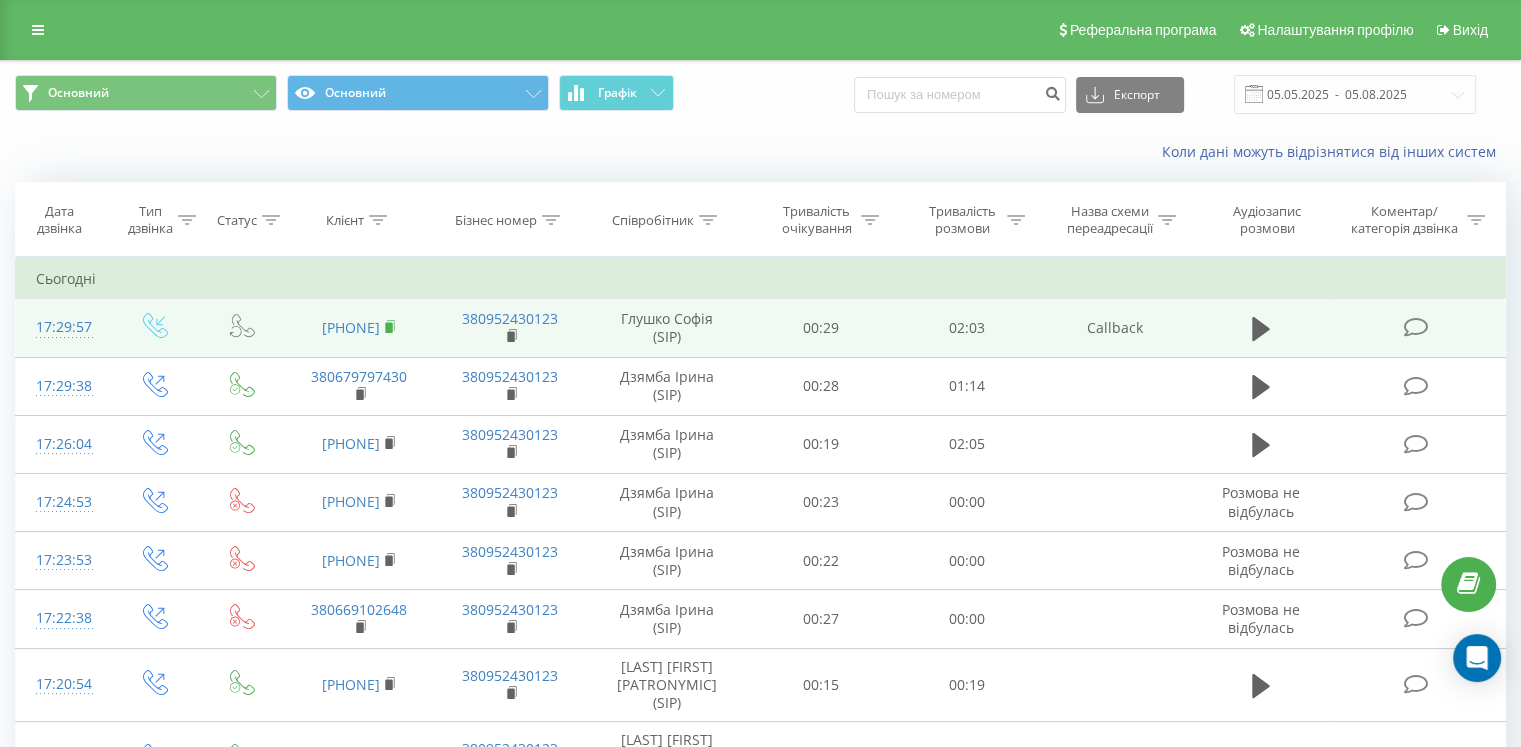 click 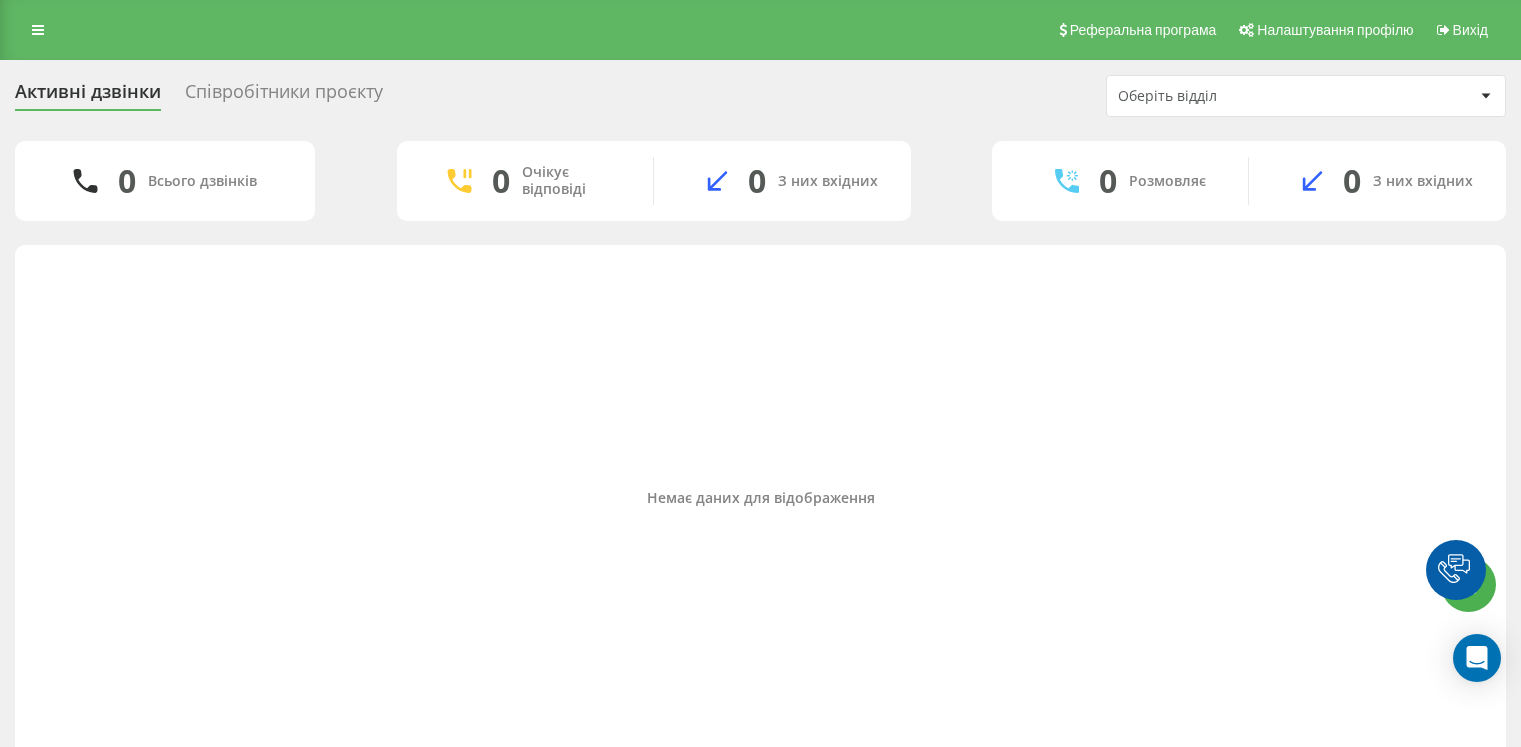 scroll, scrollTop: 0, scrollLeft: 0, axis: both 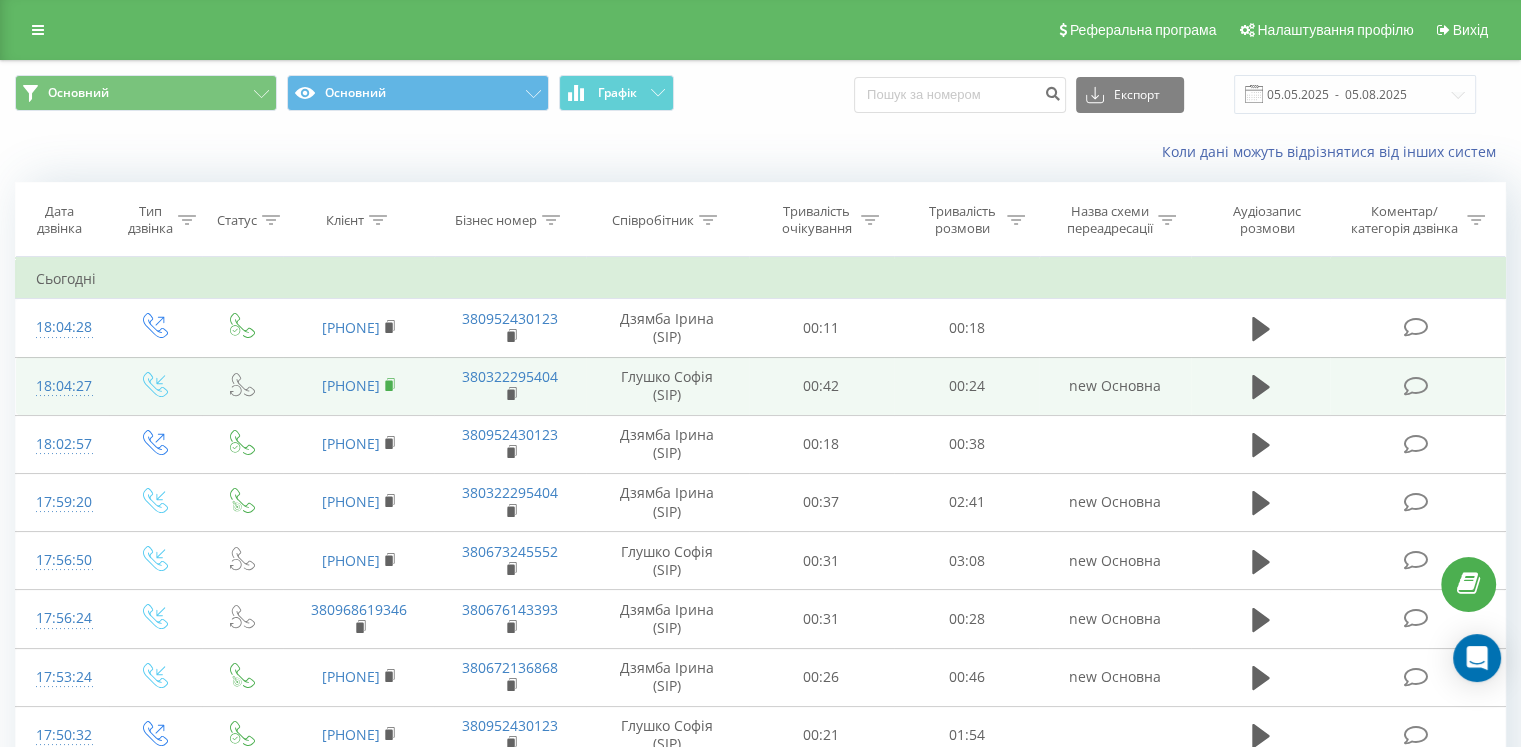 click 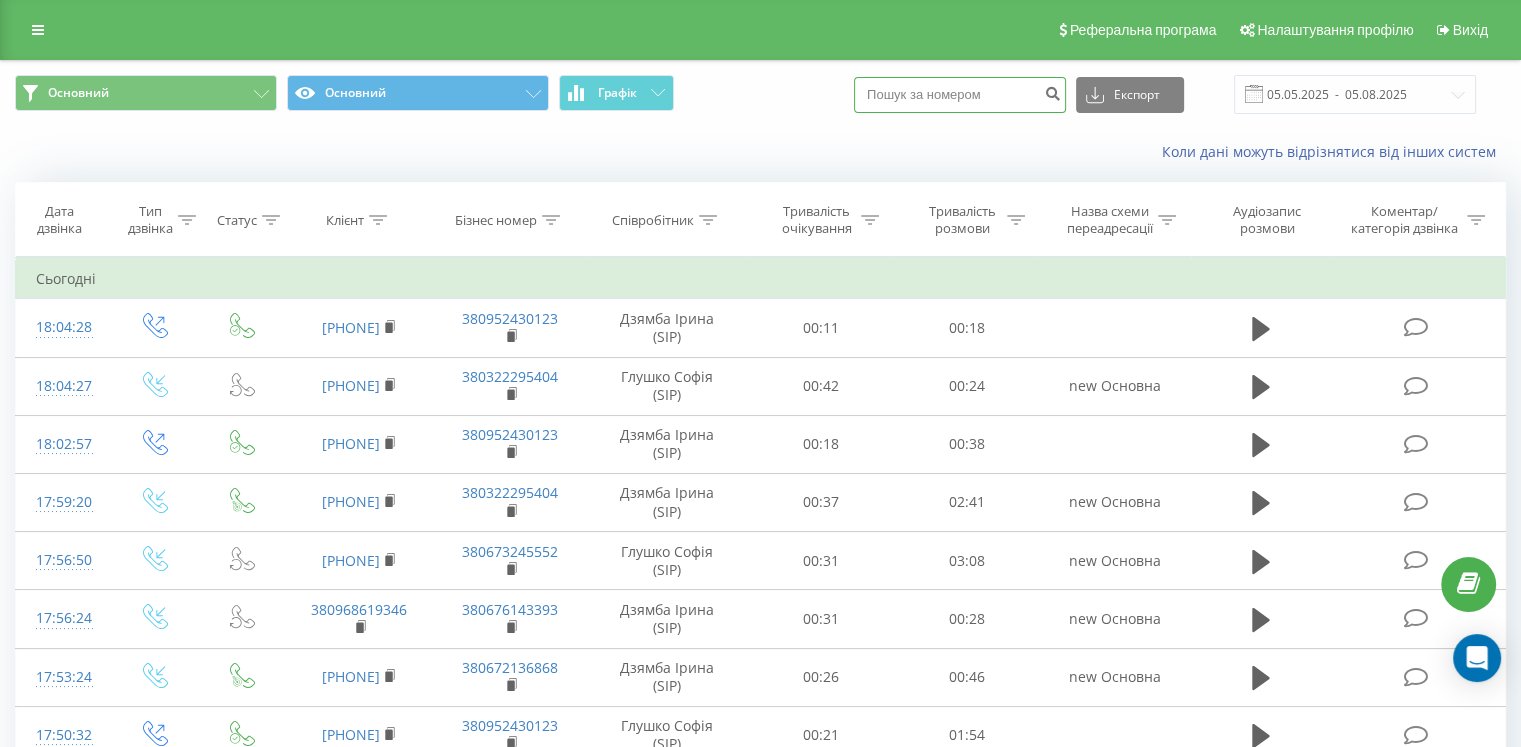 click at bounding box center (960, 95) 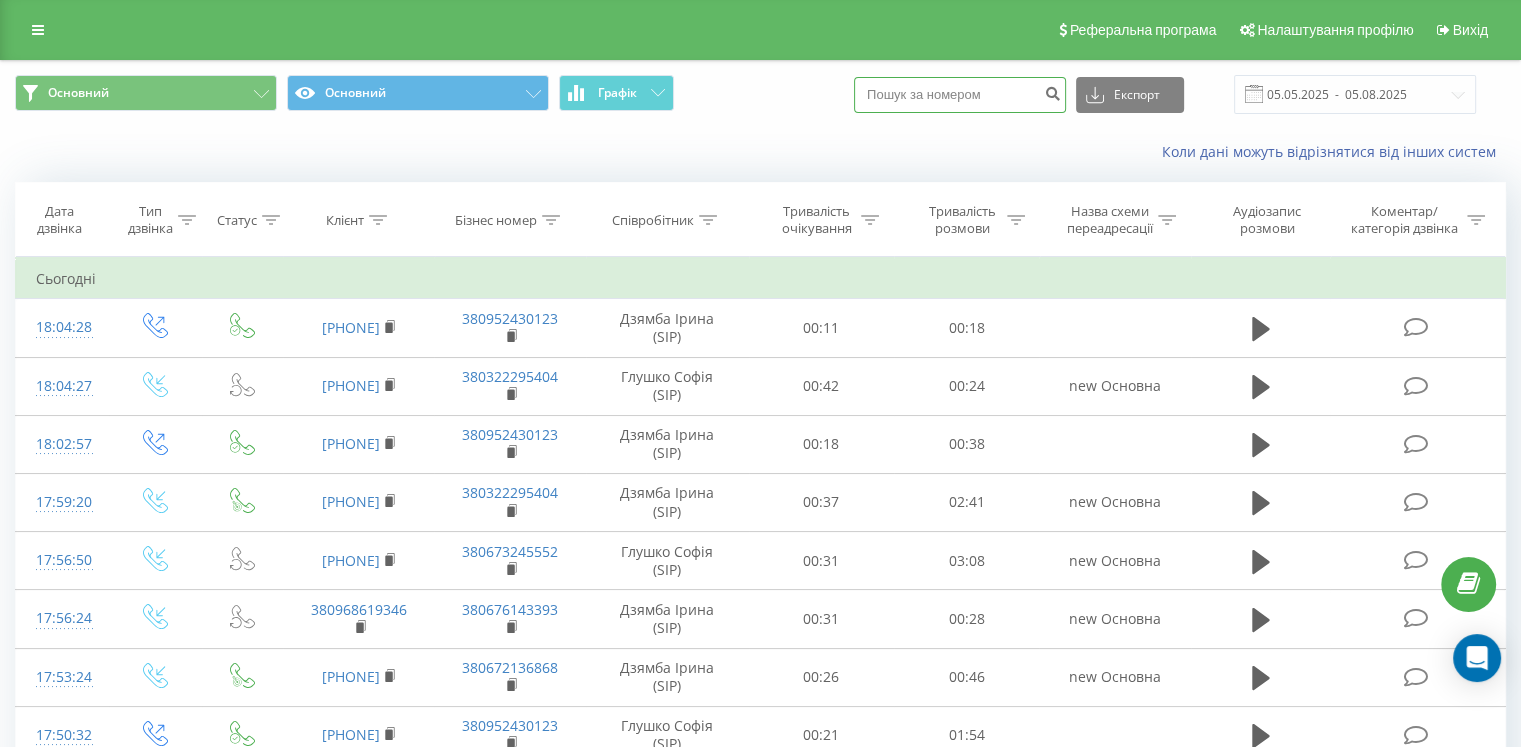 paste on "380669102648" 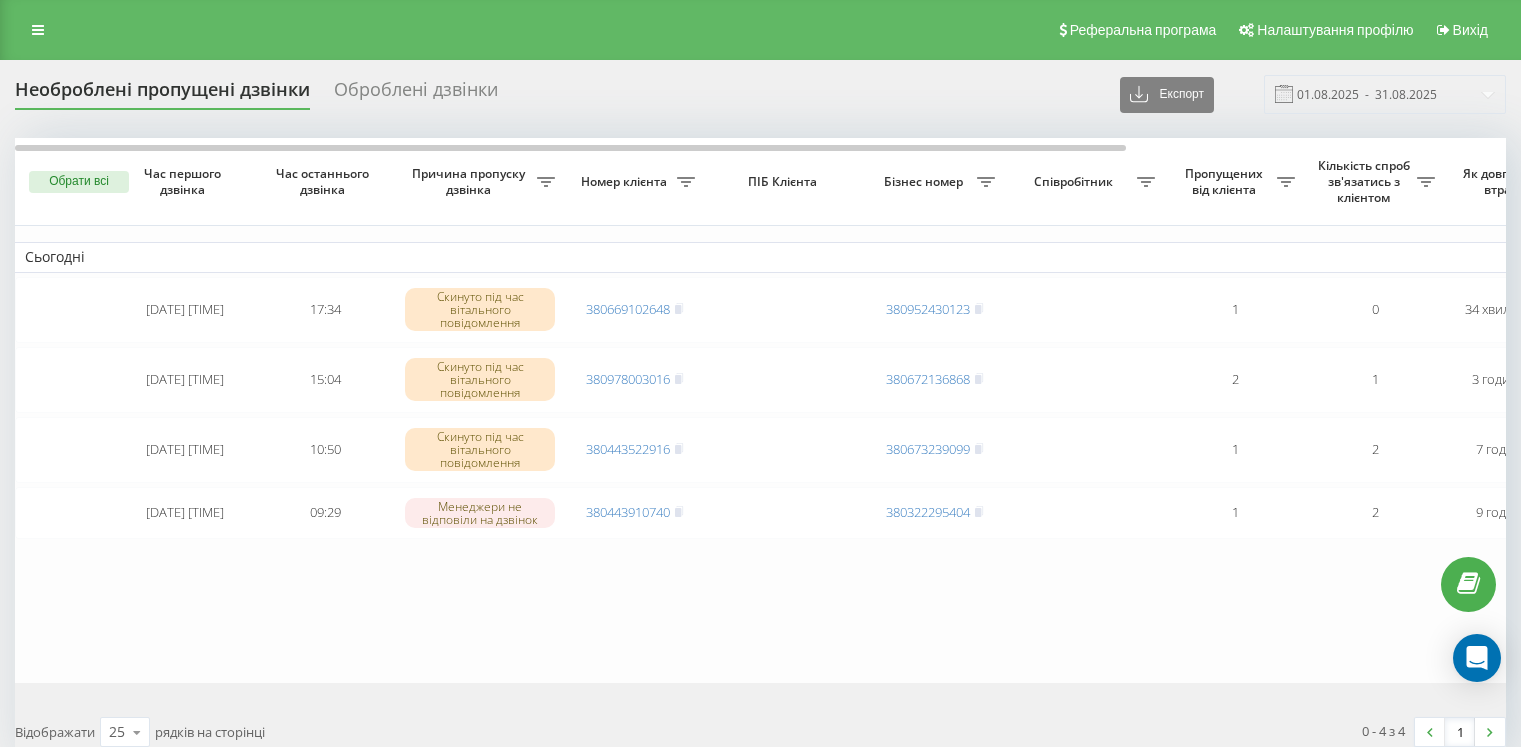 scroll, scrollTop: 0, scrollLeft: 0, axis: both 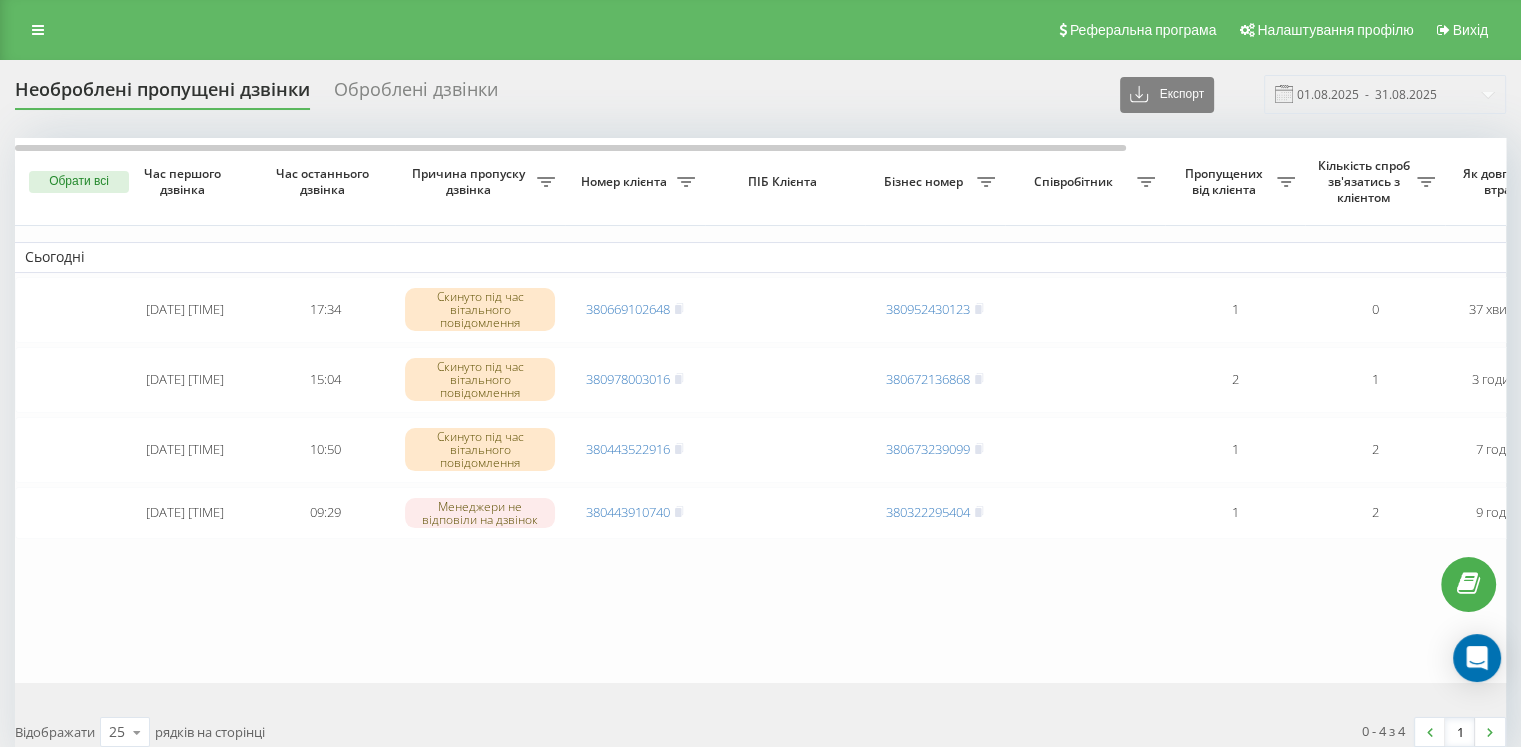 click 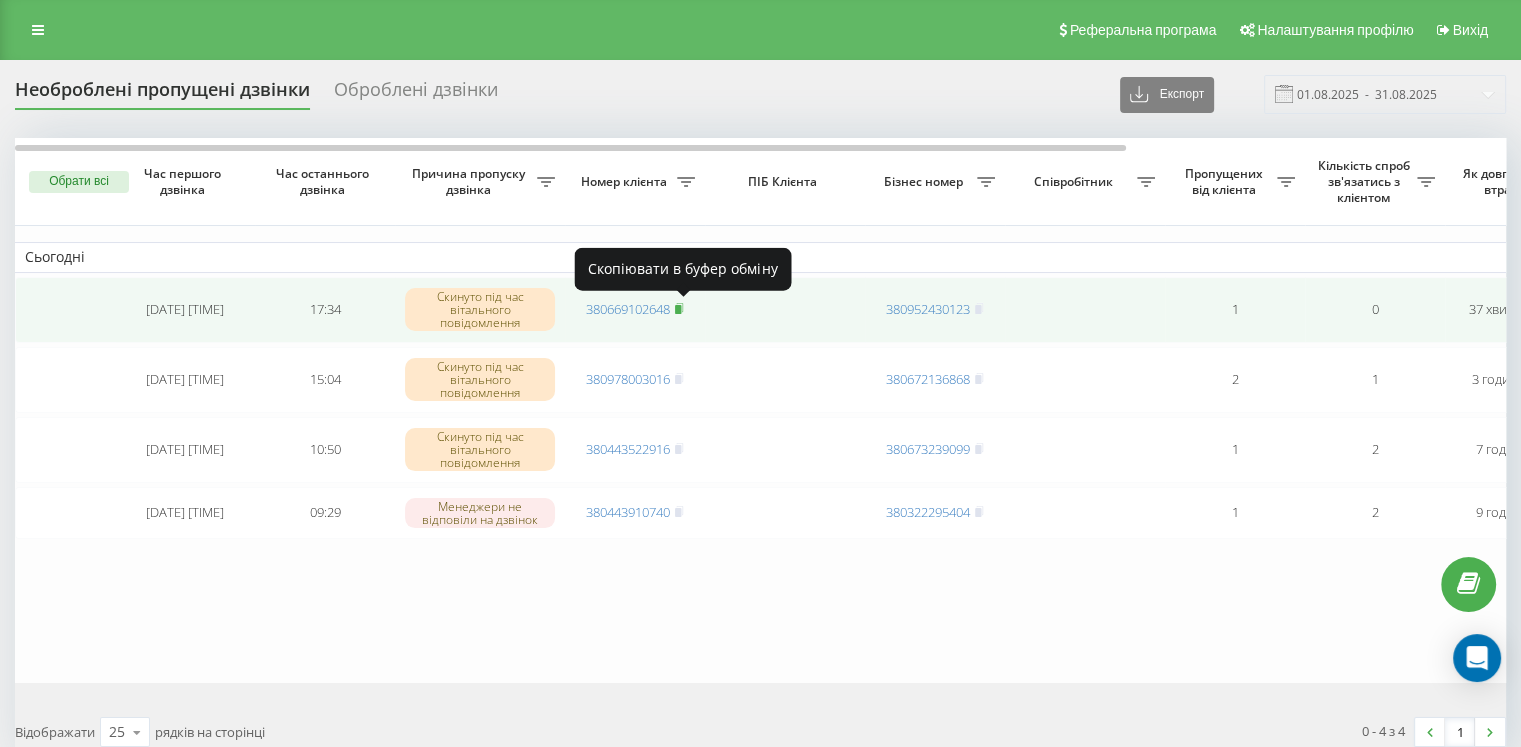 click 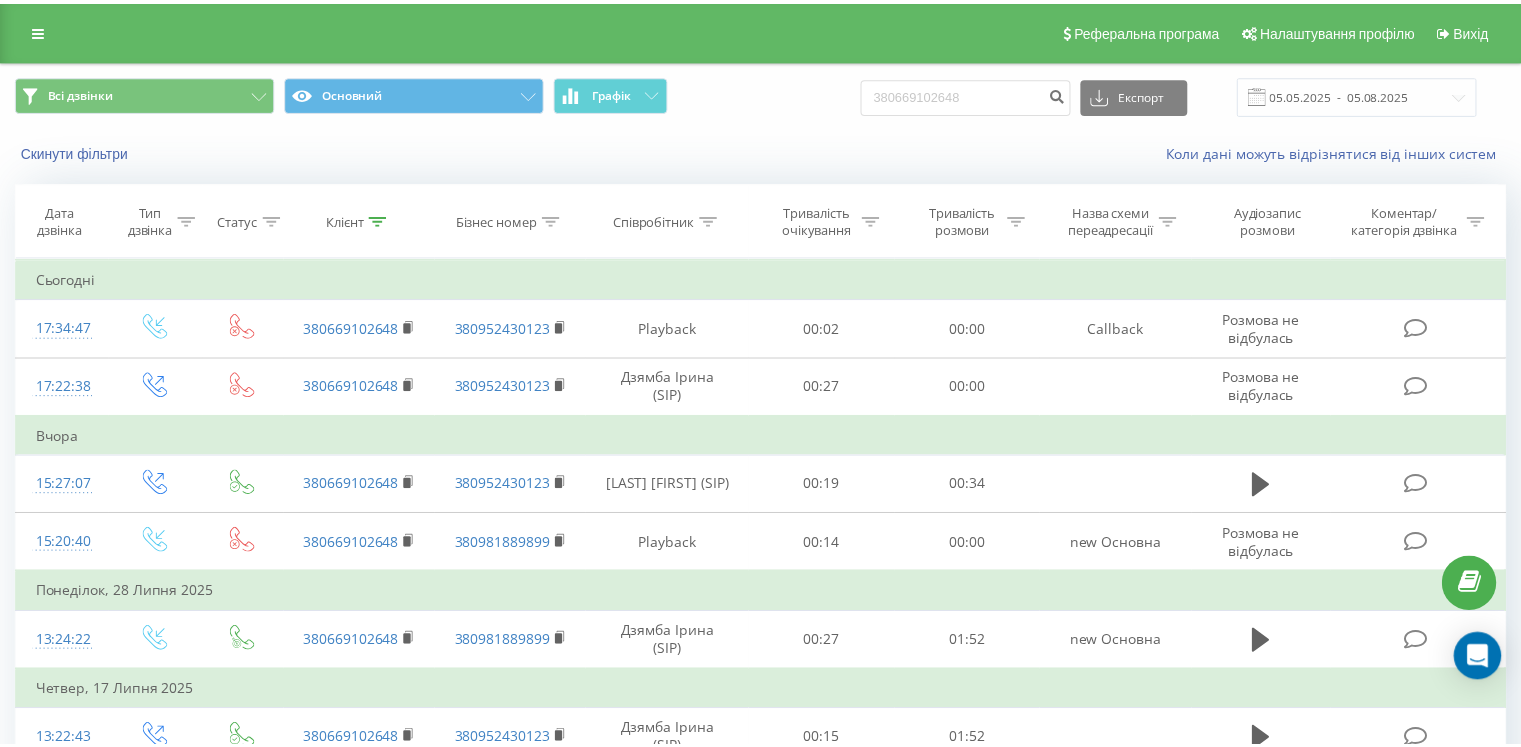 scroll, scrollTop: 0, scrollLeft: 0, axis: both 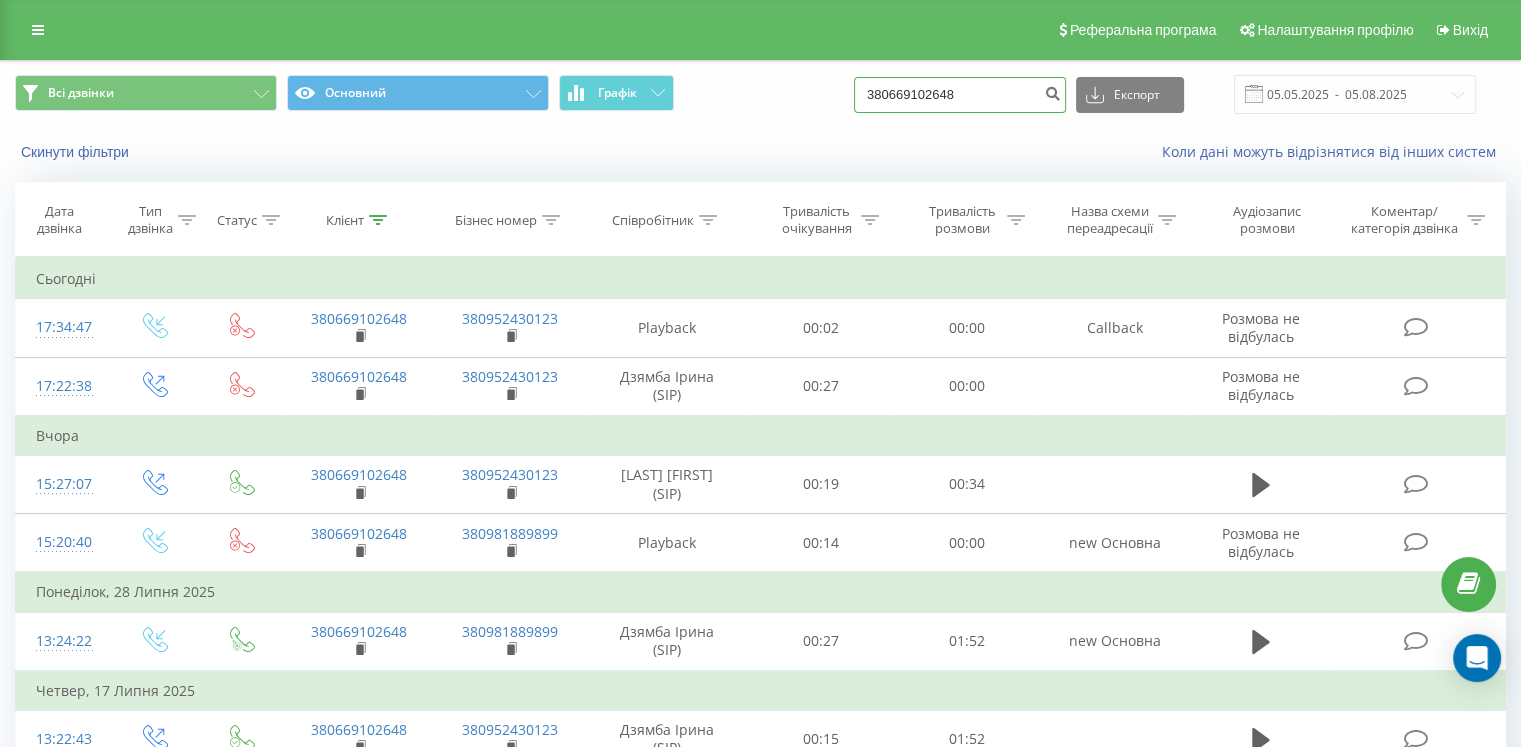 click on "380669102648" at bounding box center (960, 95) 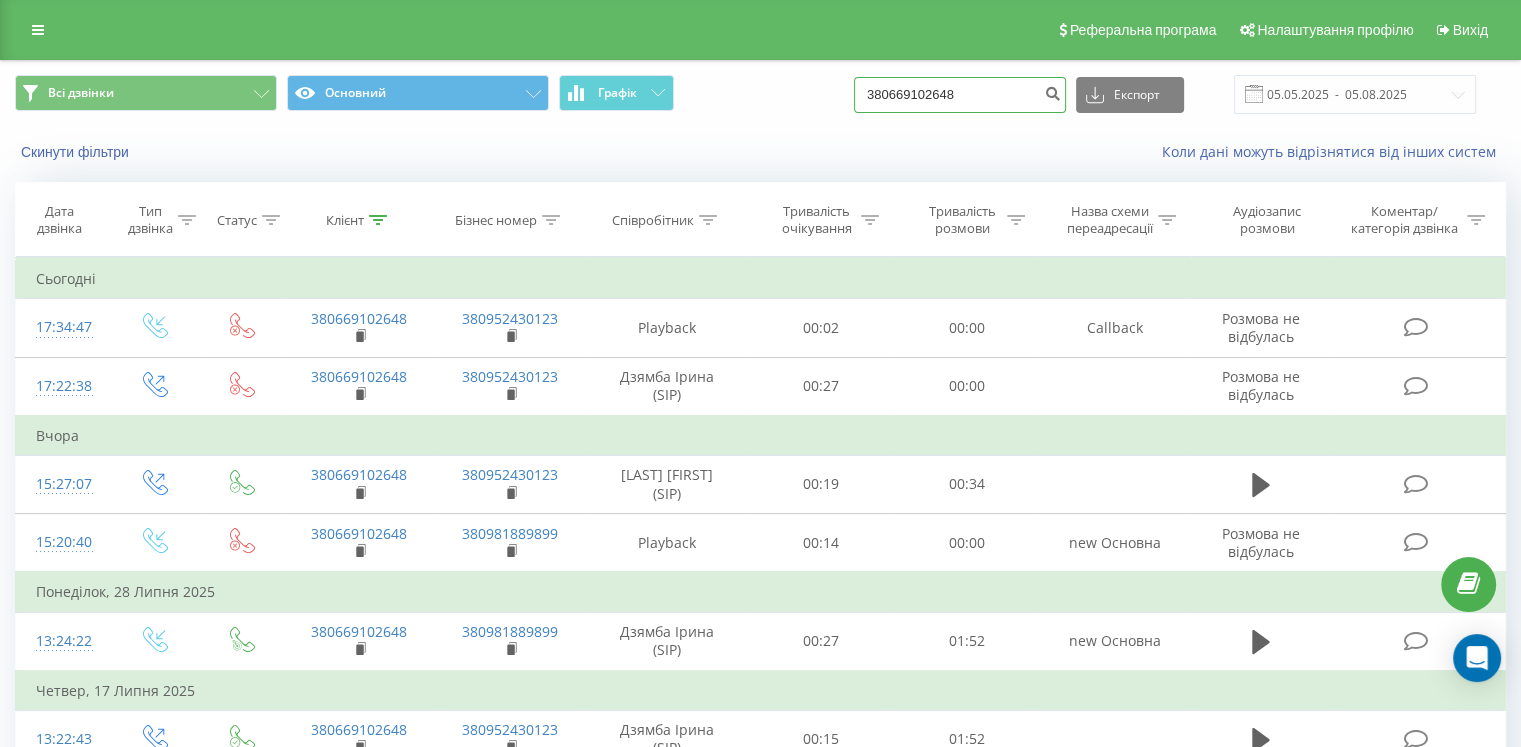 drag, startPoint x: 993, startPoint y: 93, endPoint x: 824, endPoint y: 104, distance: 169.3576 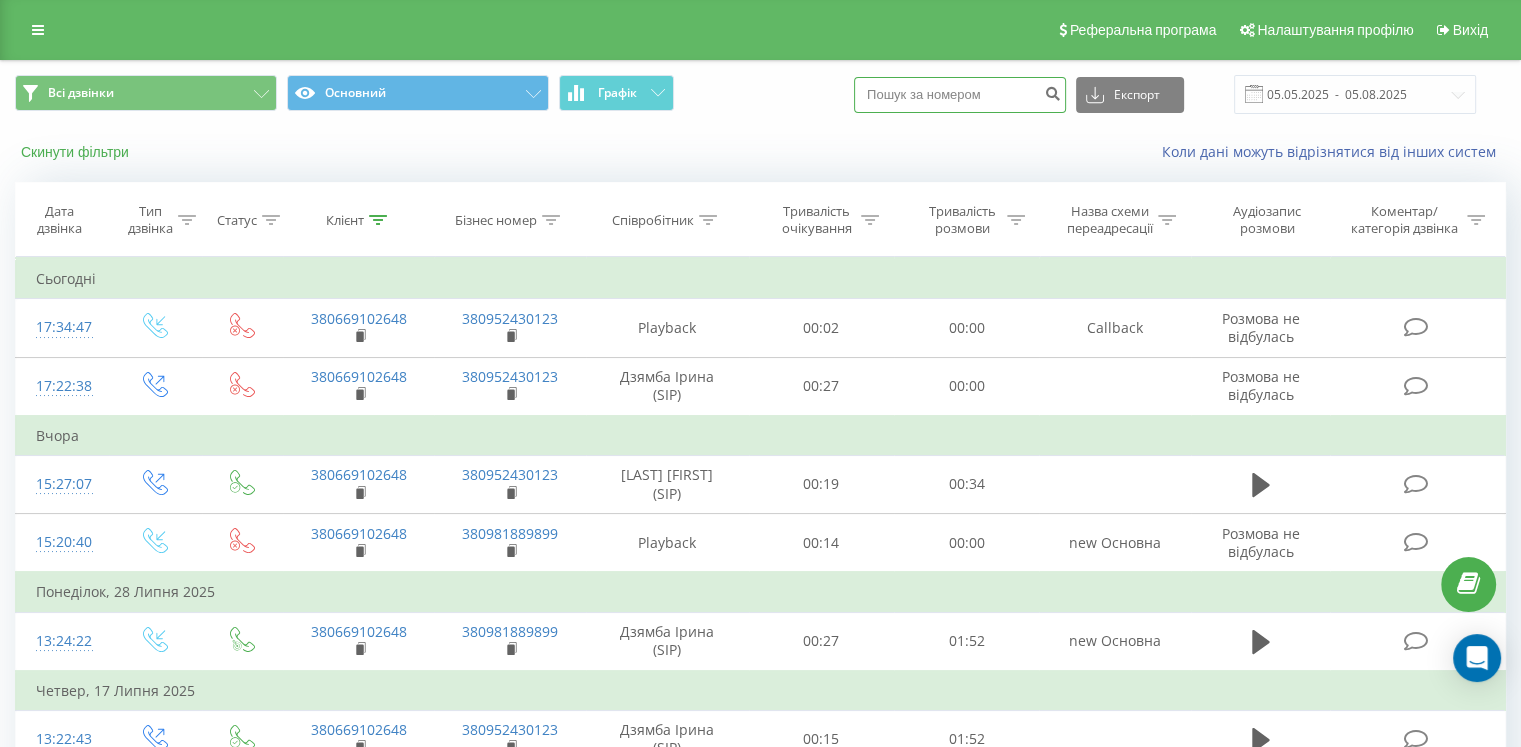 type 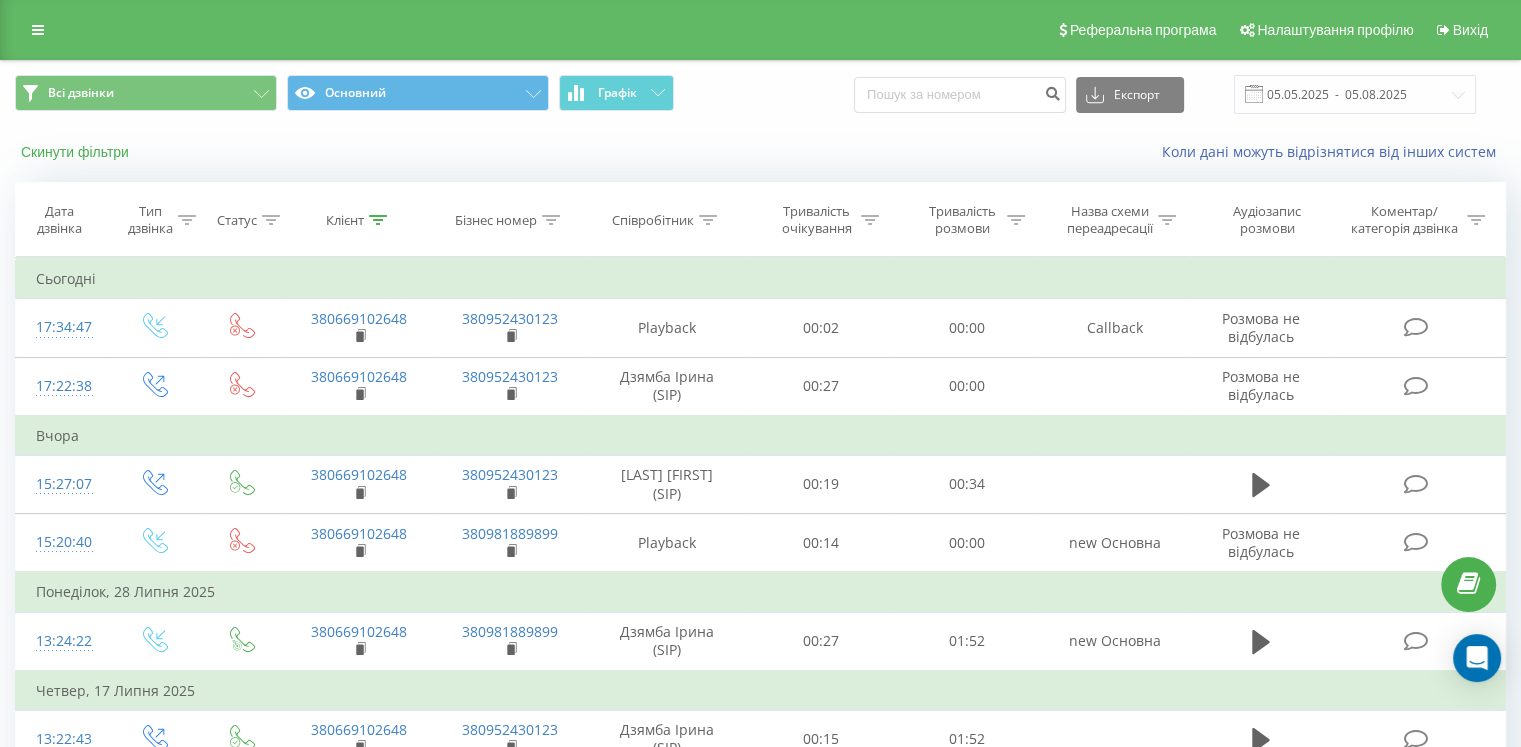 click on "Скинути фільтри" at bounding box center (77, 152) 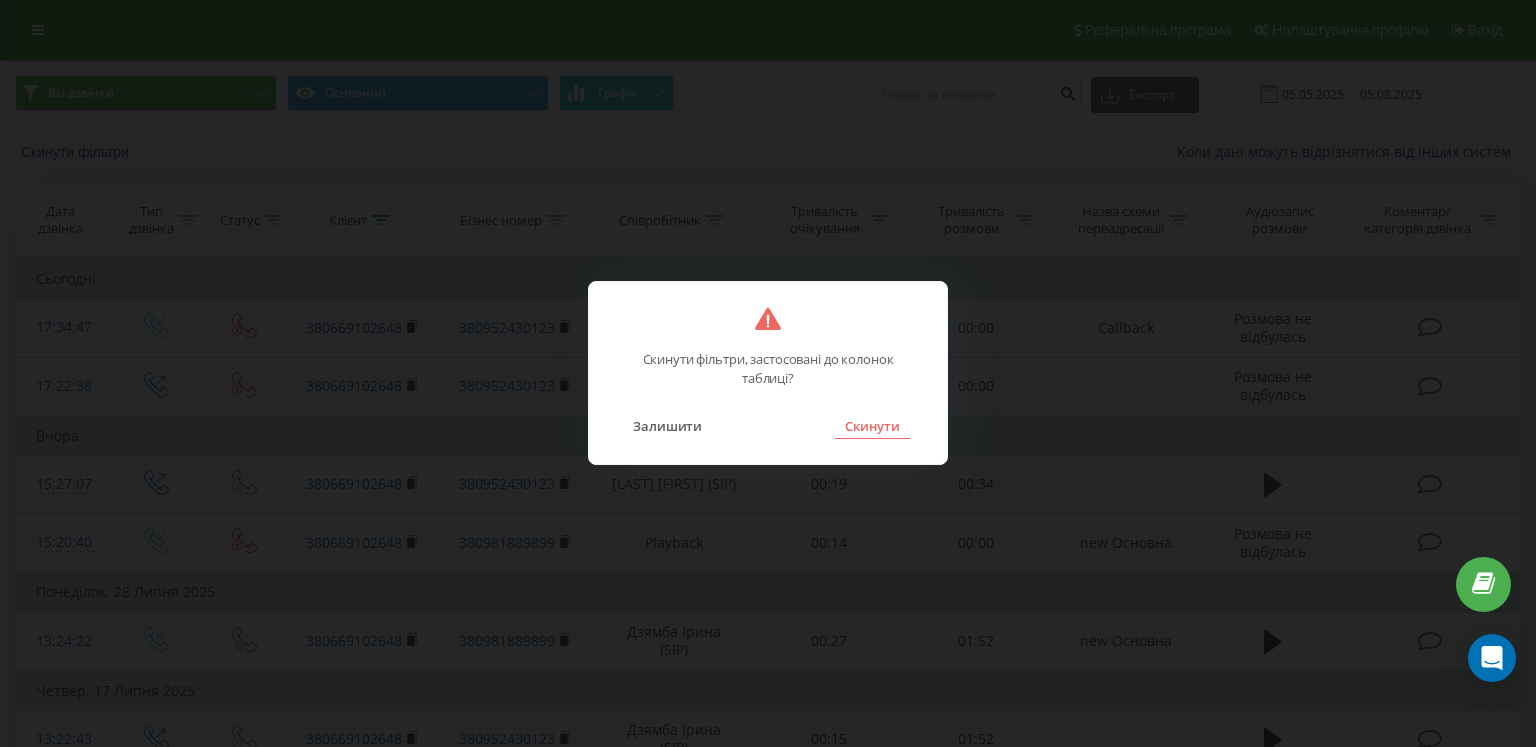 click on "Скинути" at bounding box center [872, 426] 